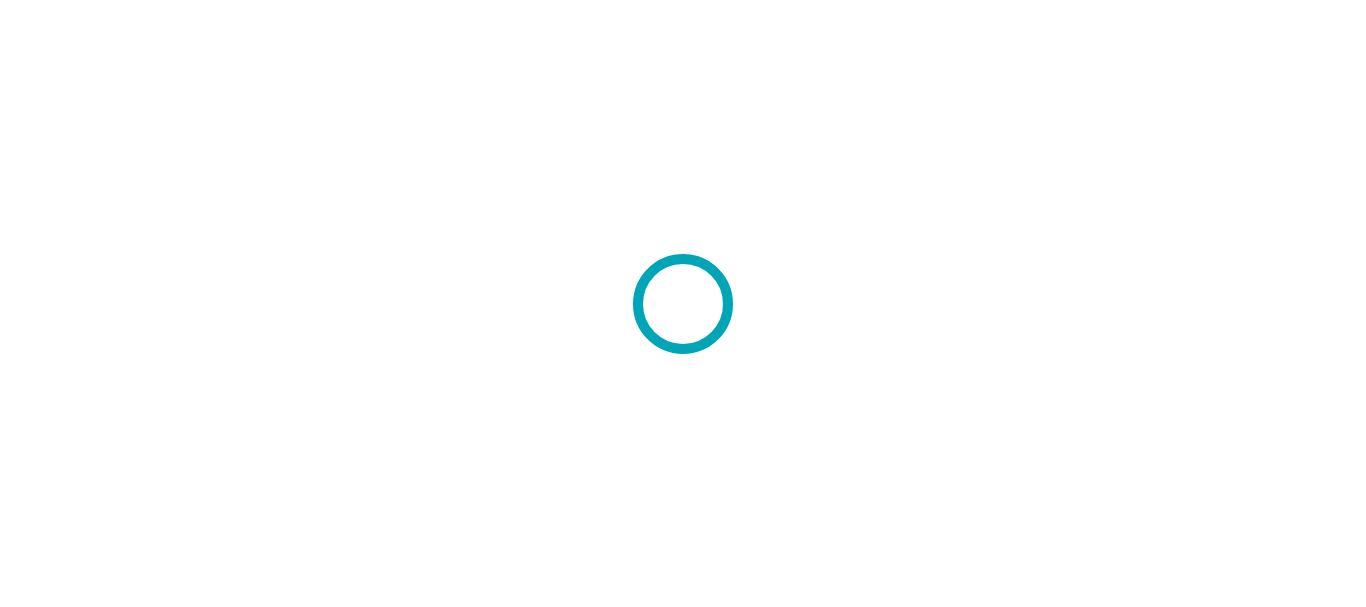scroll, scrollTop: 0, scrollLeft: 0, axis: both 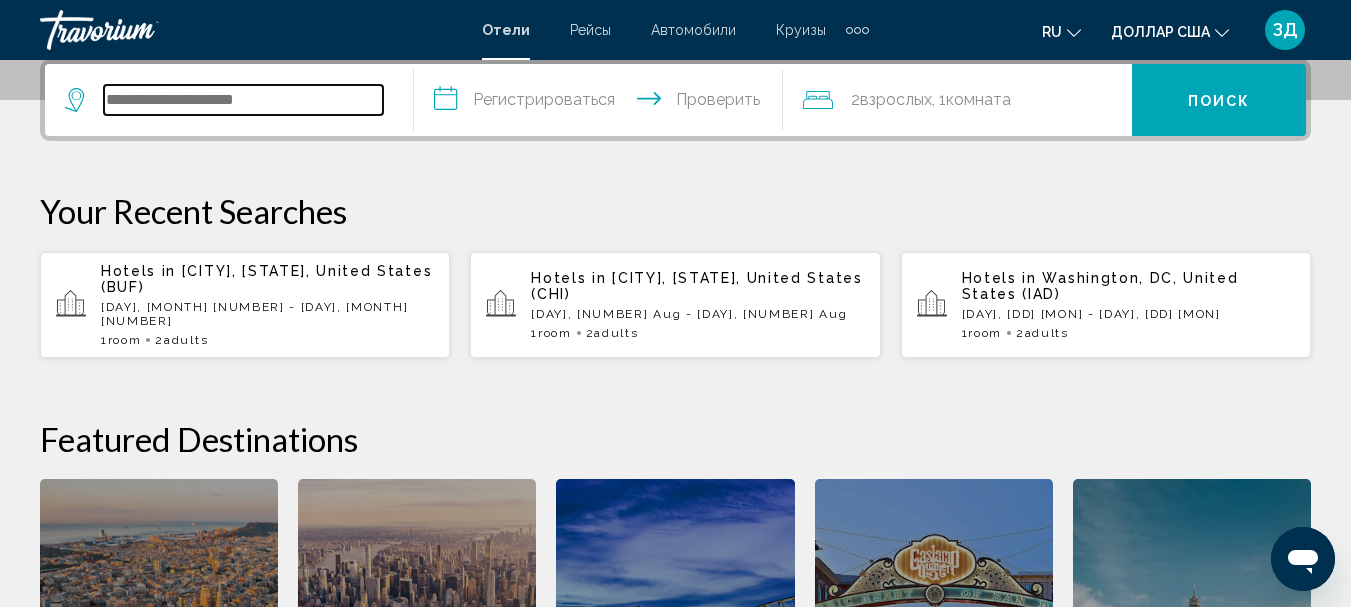 click at bounding box center [243, 100] 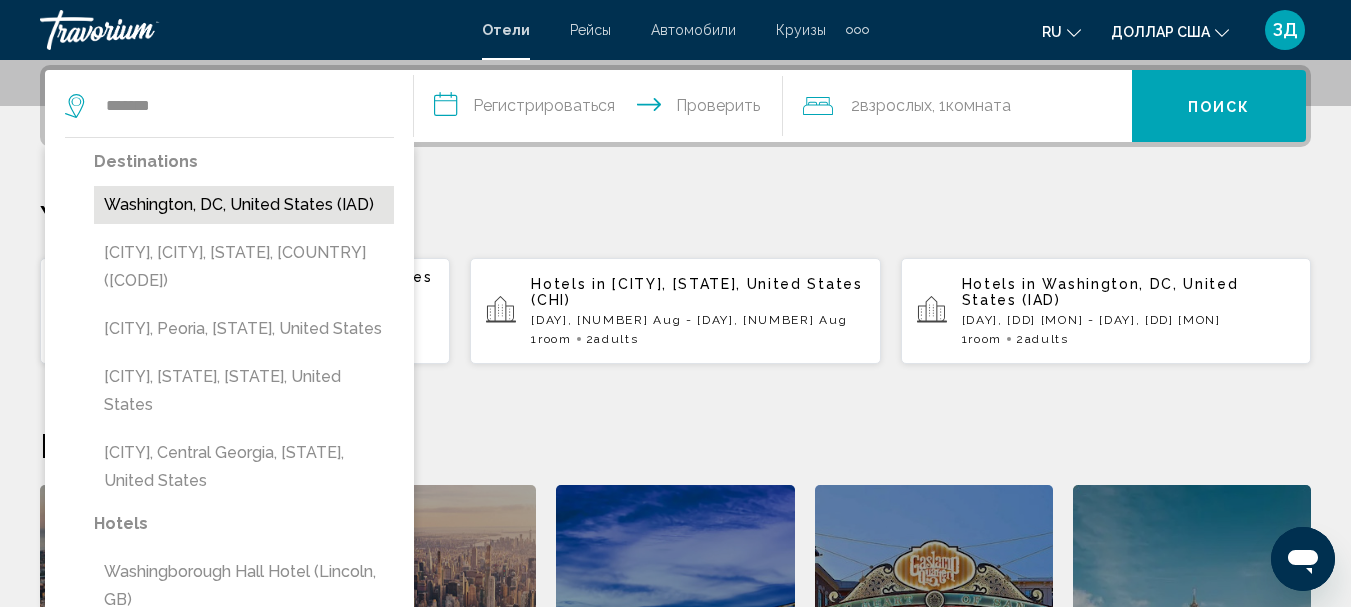 click on "Washington, DC, United States (IAD)" at bounding box center [244, 205] 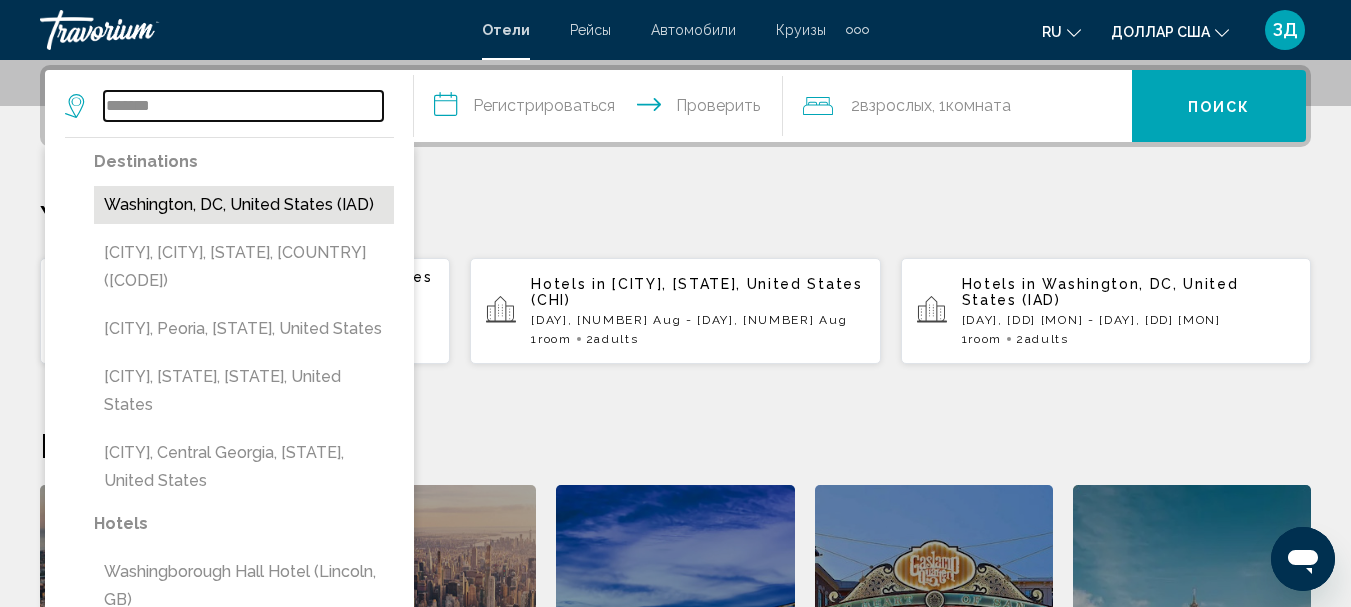 type on "**********" 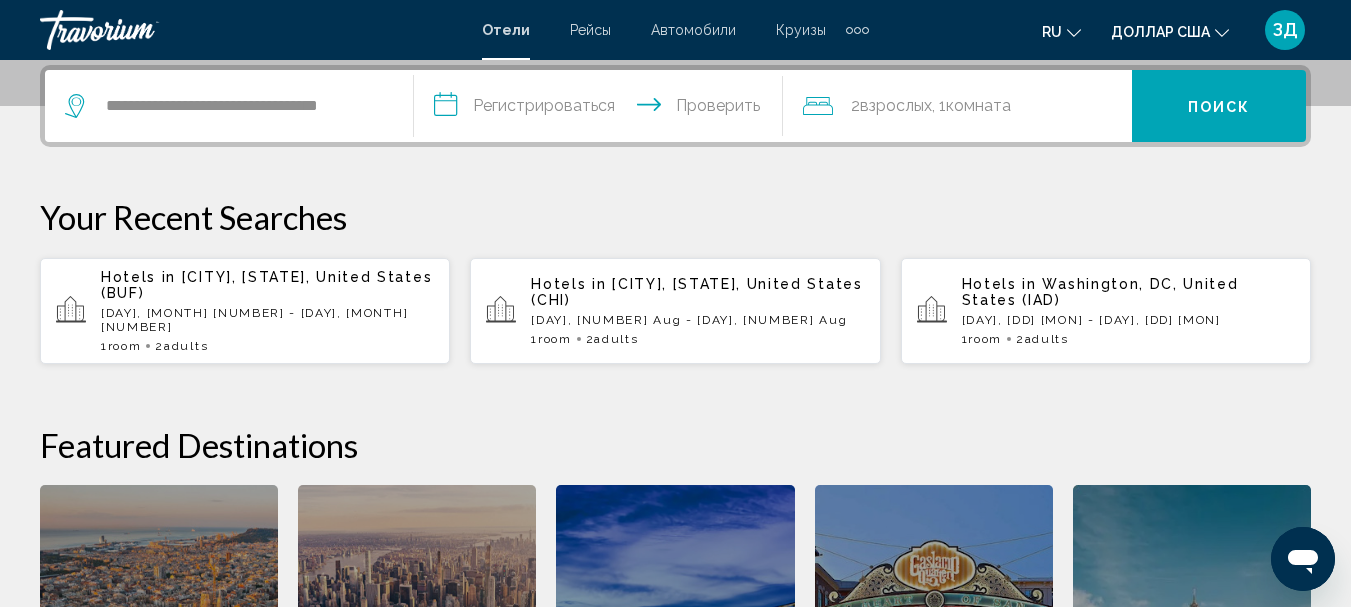 click on "**********" at bounding box center (602, 109) 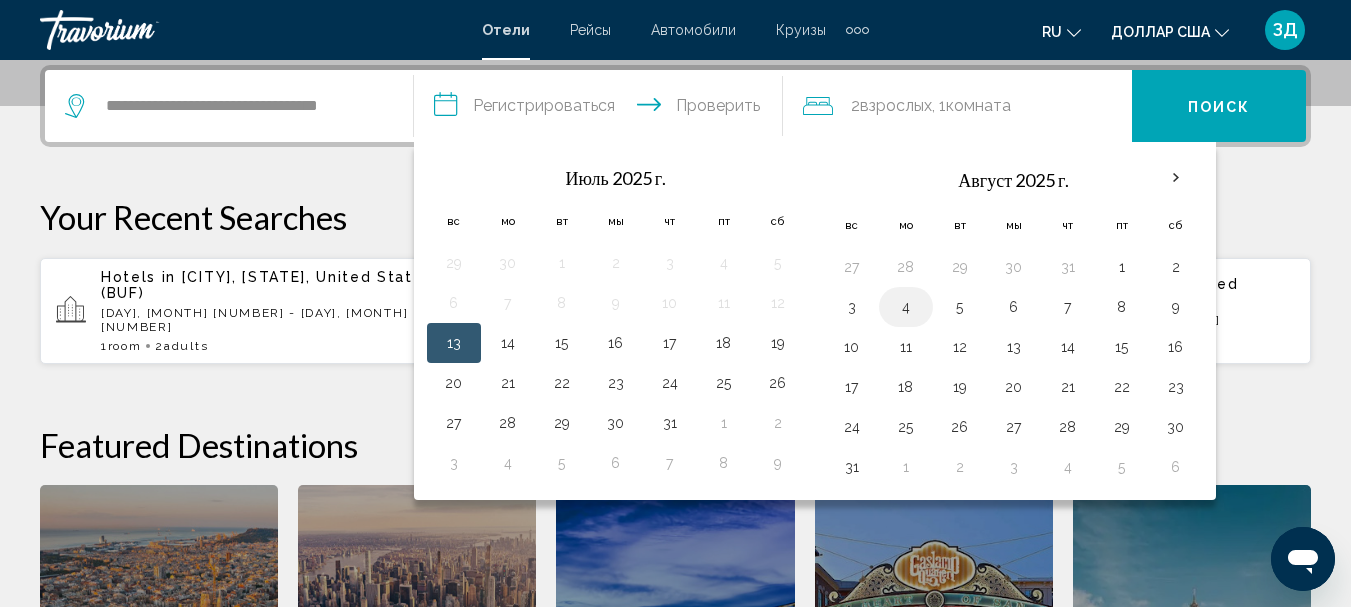 click on "4" at bounding box center [906, 307] 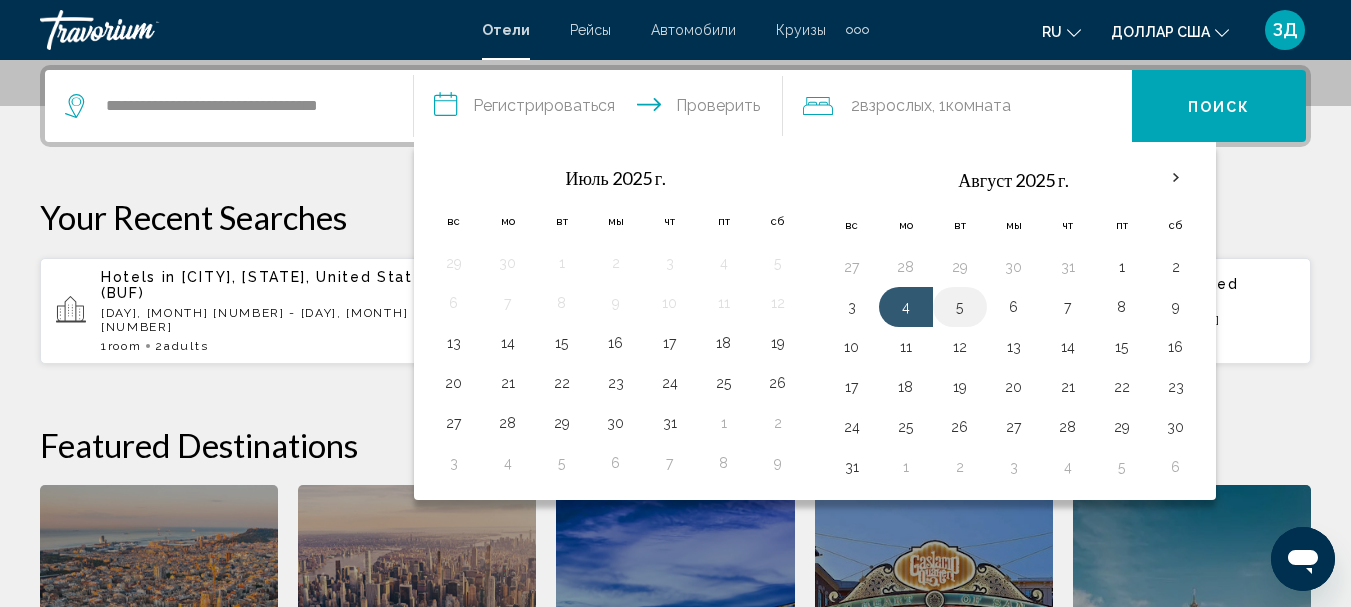 click on "5" at bounding box center [960, 307] 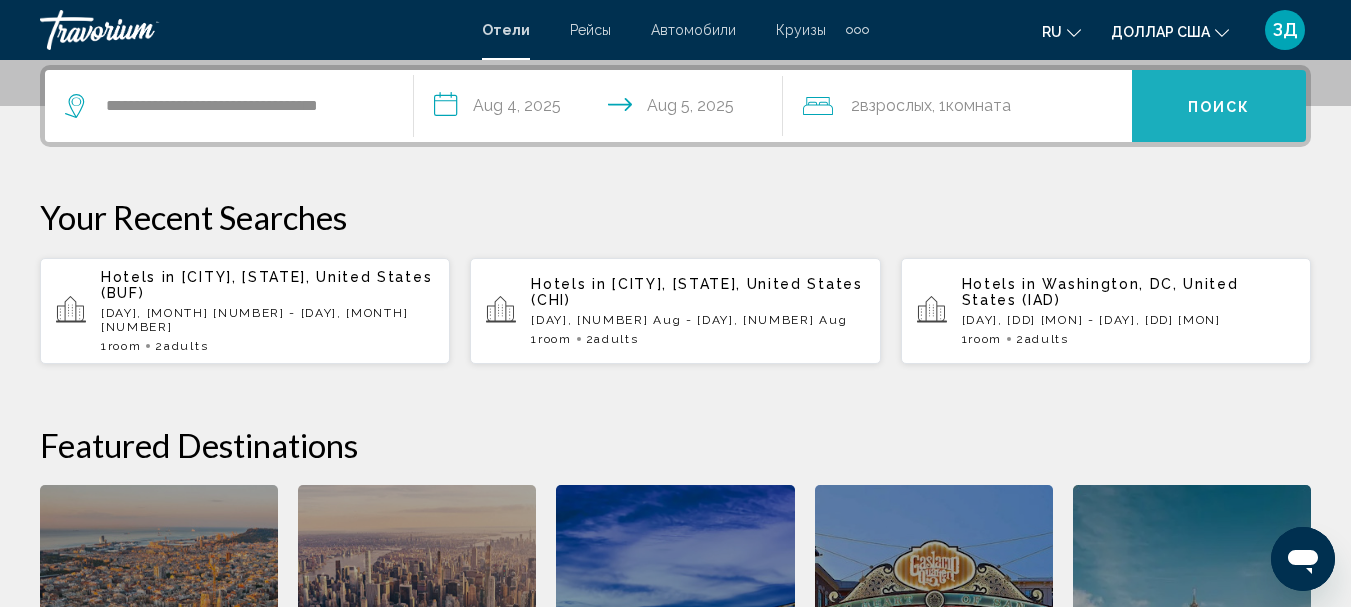 click on "Поиск" at bounding box center (1219, 107) 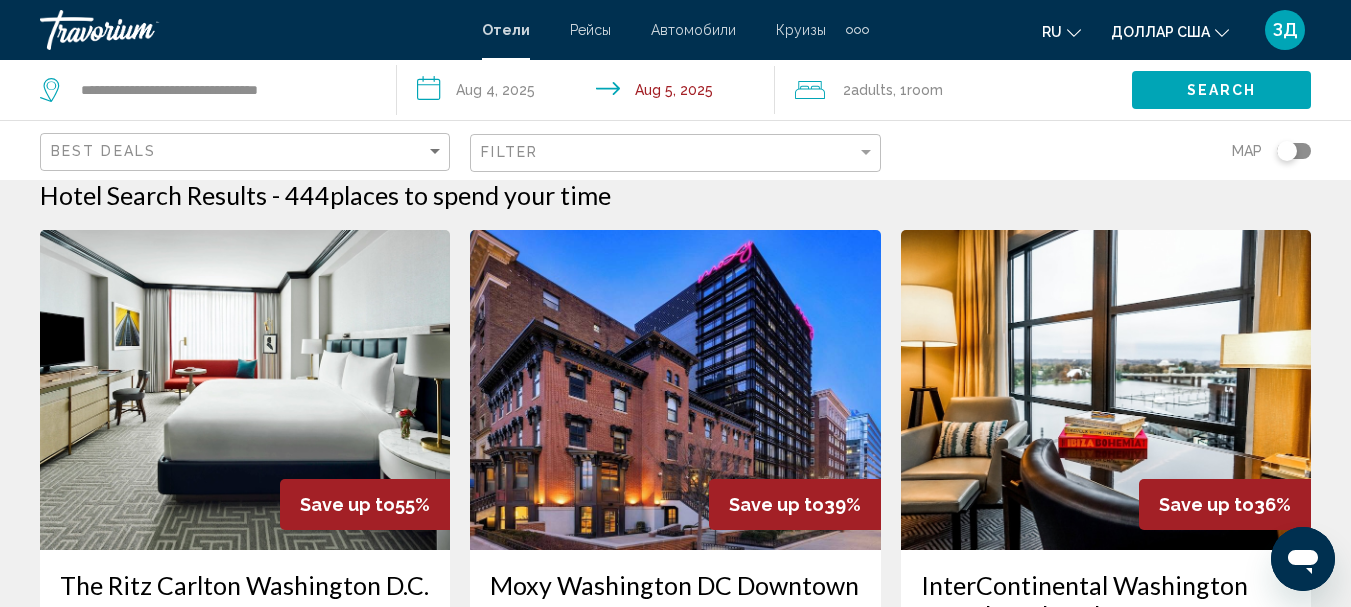 scroll, scrollTop: 0, scrollLeft: 0, axis: both 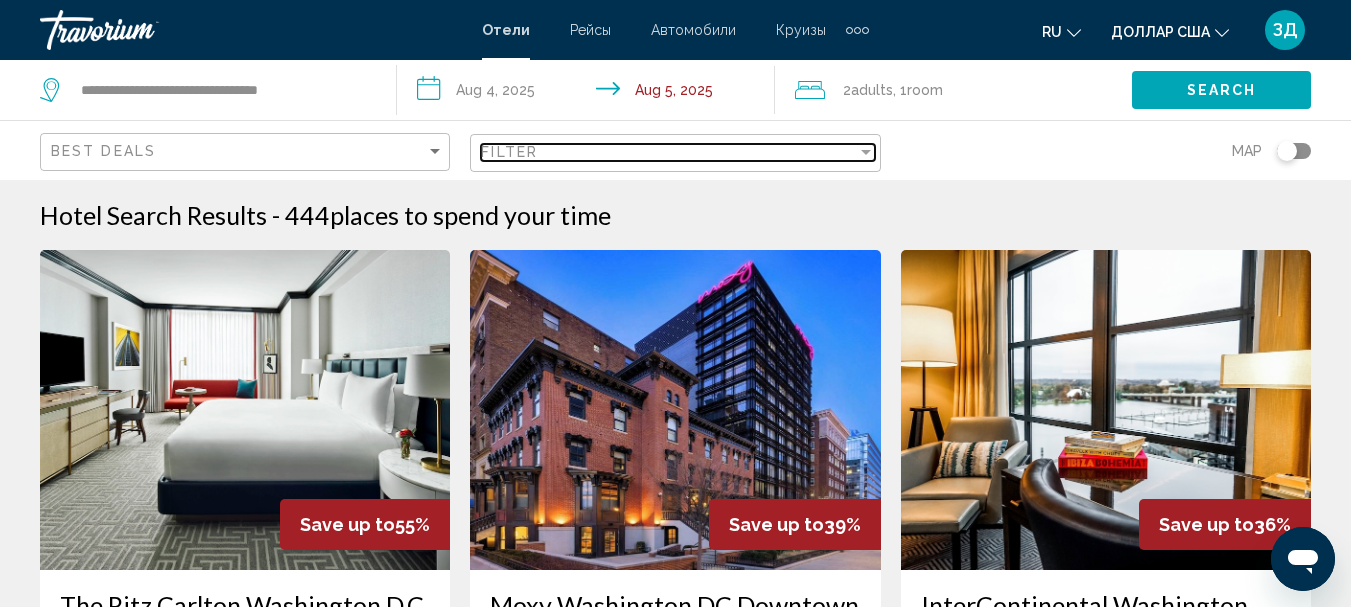 click on "Filter" at bounding box center (668, 152) 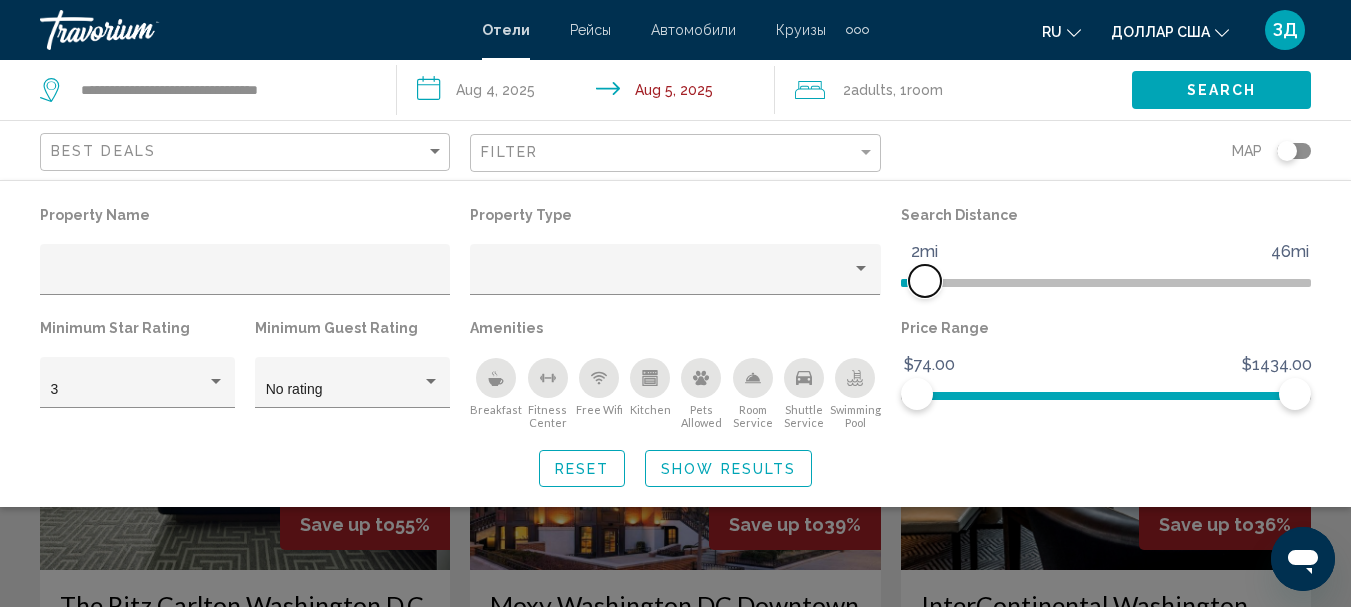drag, startPoint x: 1165, startPoint y: 277, endPoint x: 928, endPoint y: 299, distance: 238.0189 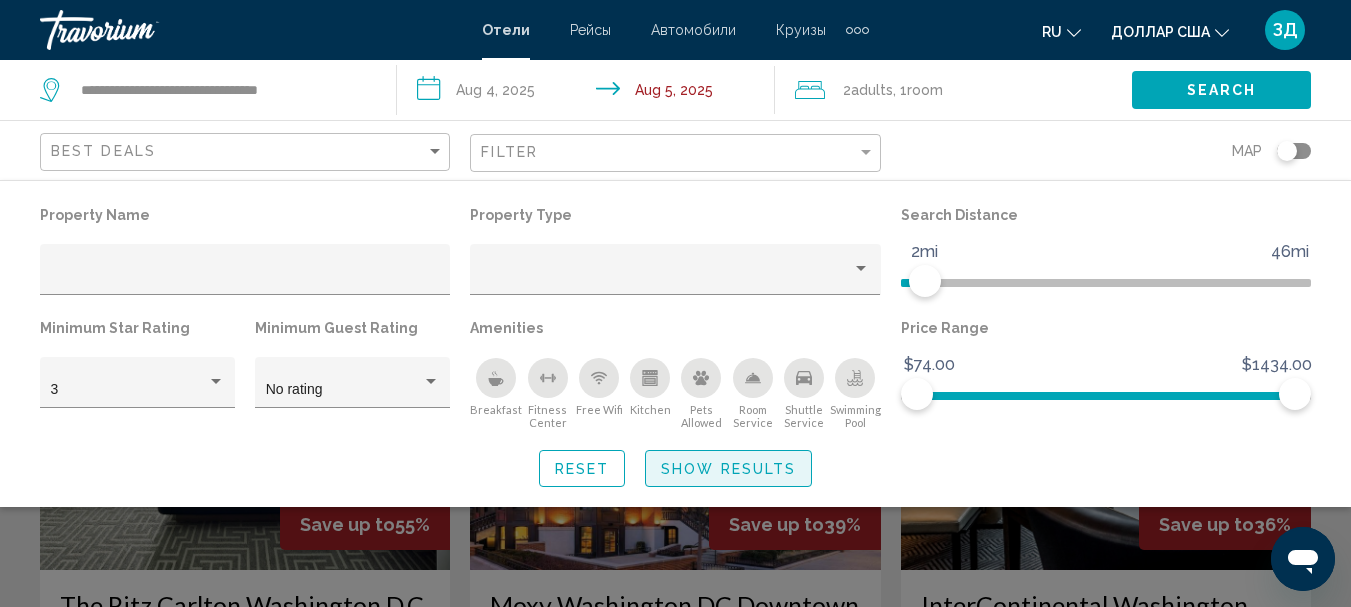 click on "Show Results" 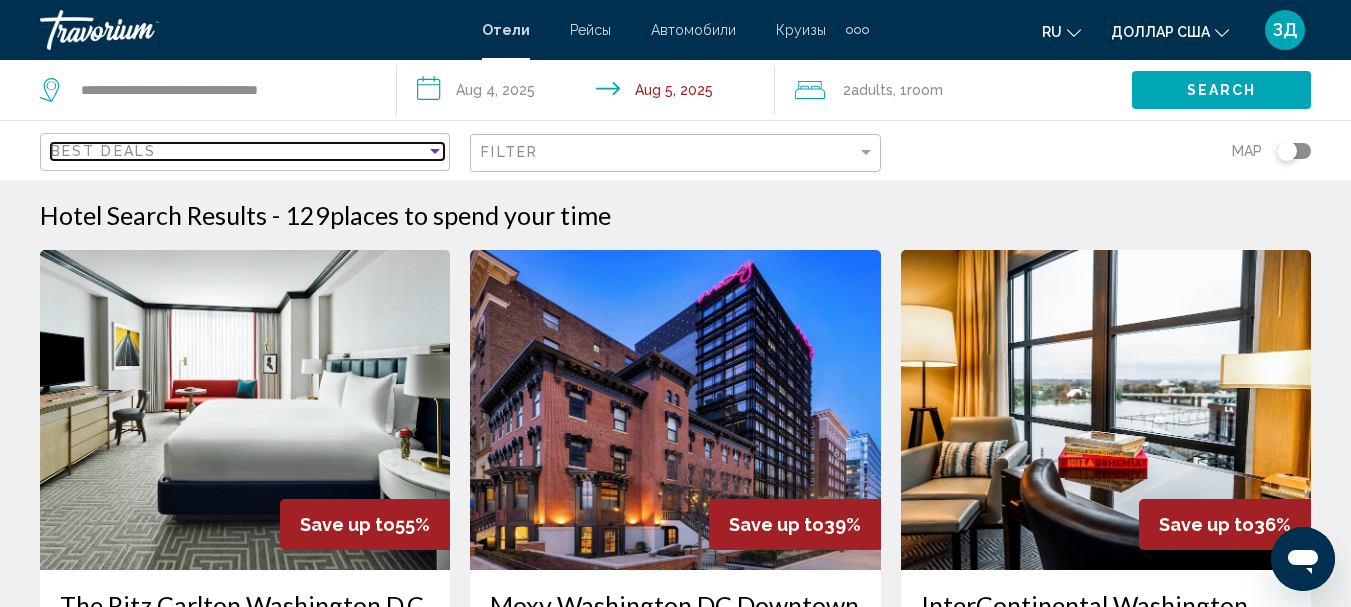 click on "Best Deals" at bounding box center [238, 151] 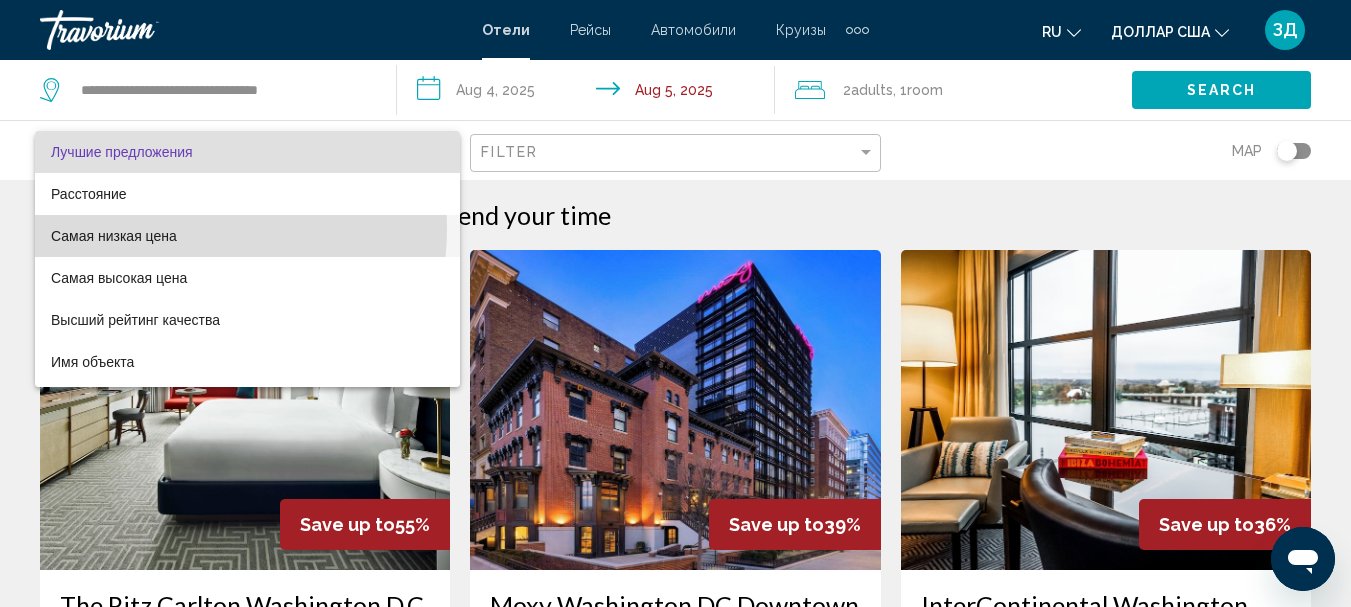 click on "Самая низкая цена" at bounding box center [114, 236] 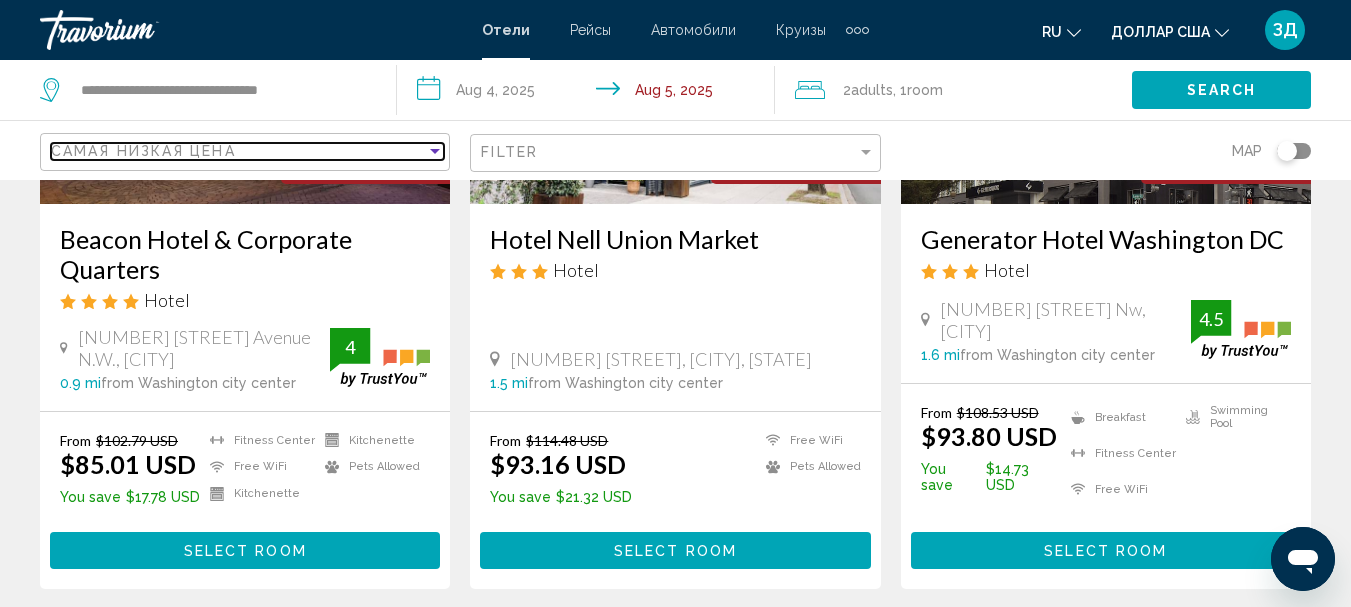 scroll, scrollTop: 400, scrollLeft: 0, axis: vertical 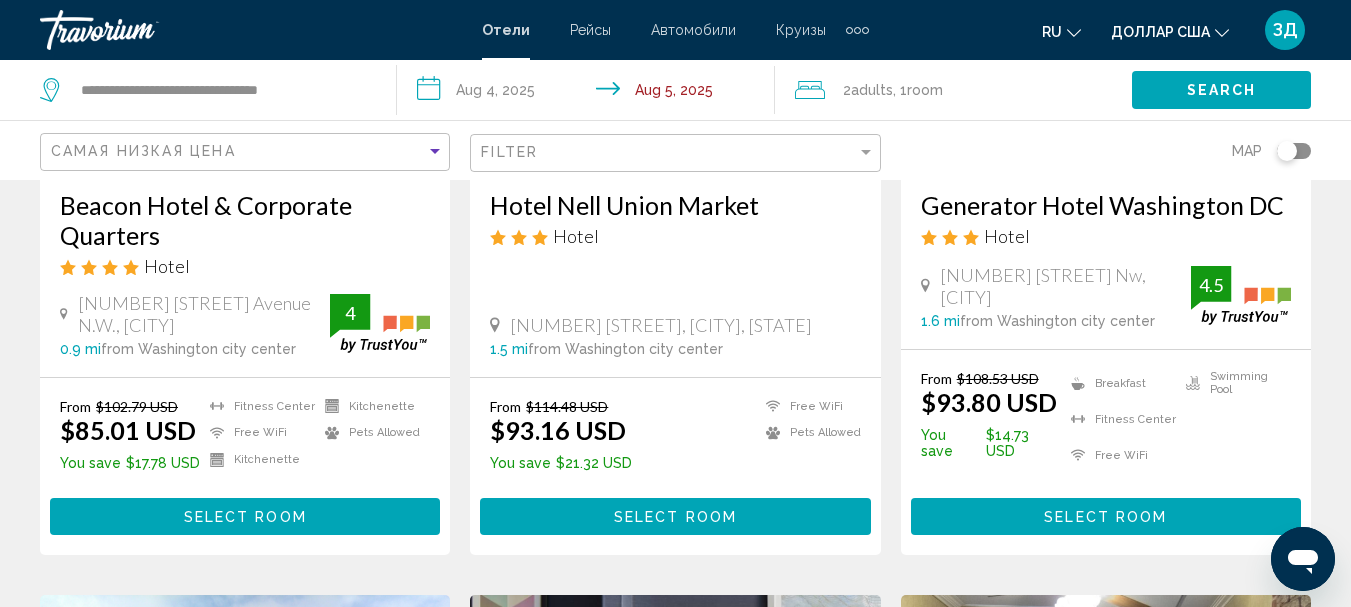 click on "Select Room" at bounding box center (675, 516) 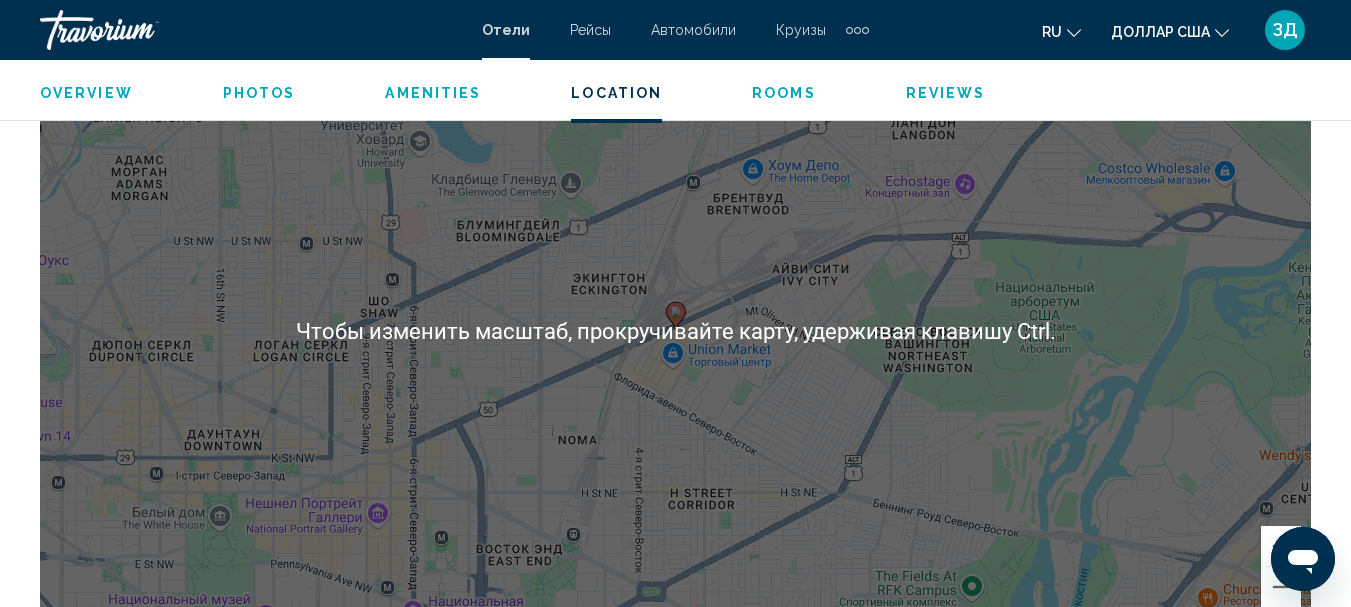 scroll, scrollTop: 2431, scrollLeft: 0, axis: vertical 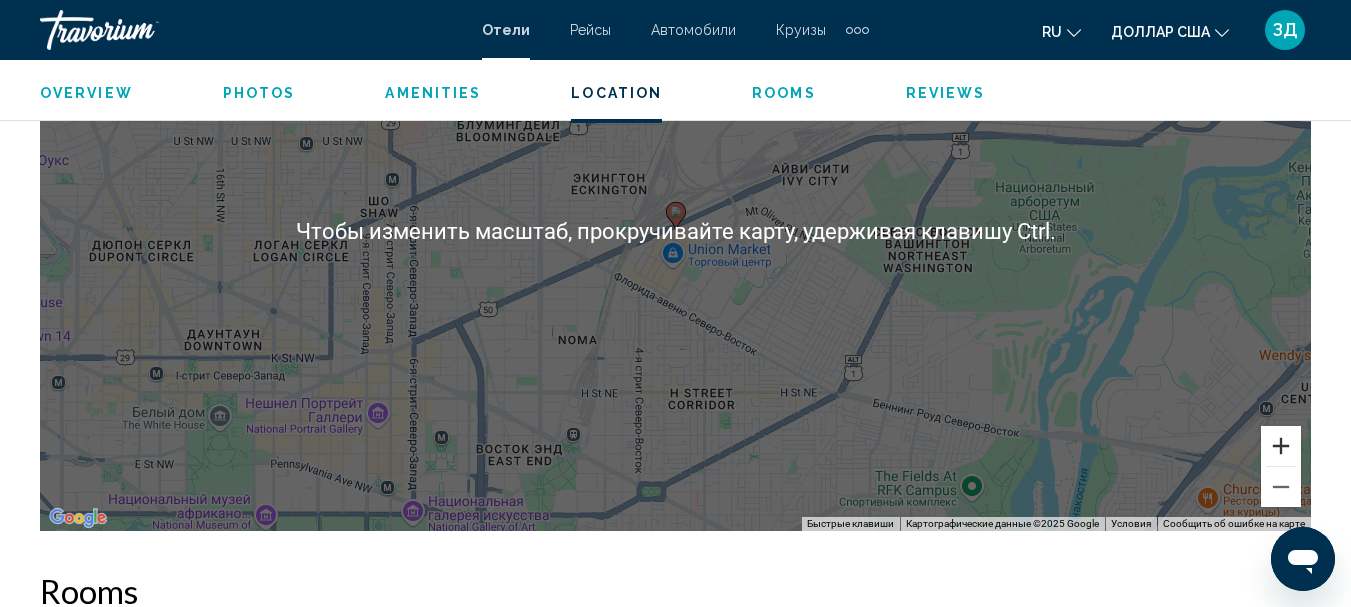 click at bounding box center (1281, 446) 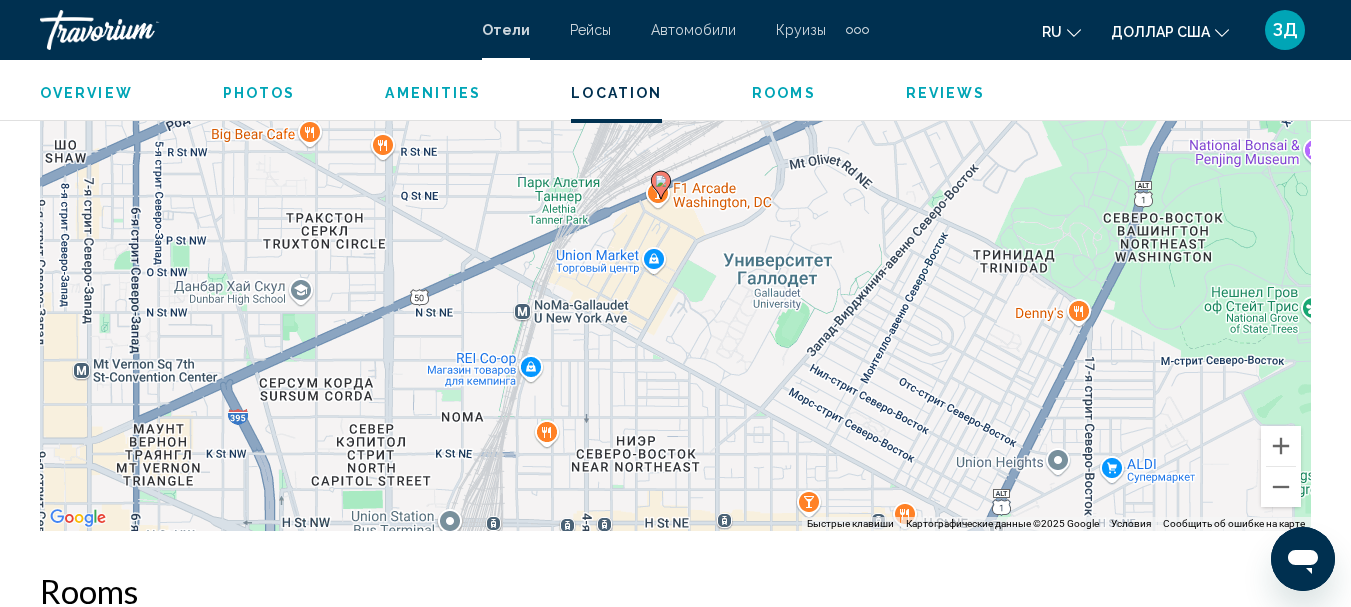 drag, startPoint x: 719, startPoint y: 363, endPoint x: 704, endPoint y: 335, distance: 31.764761 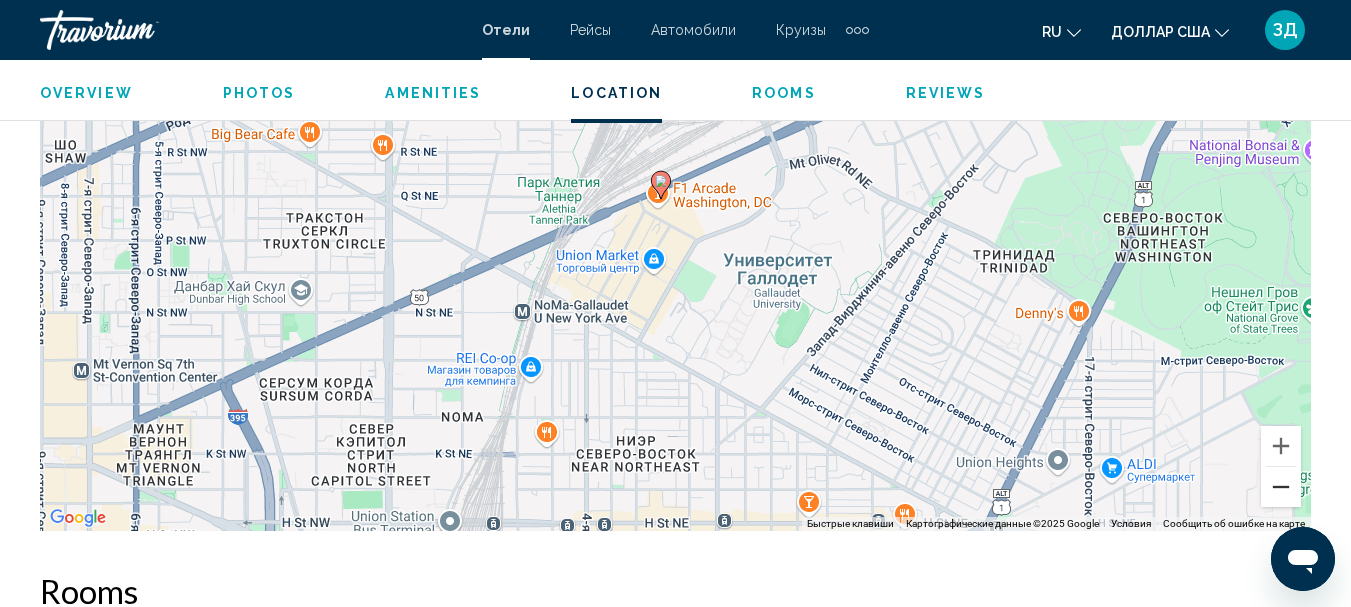 click at bounding box center [1281, 487] 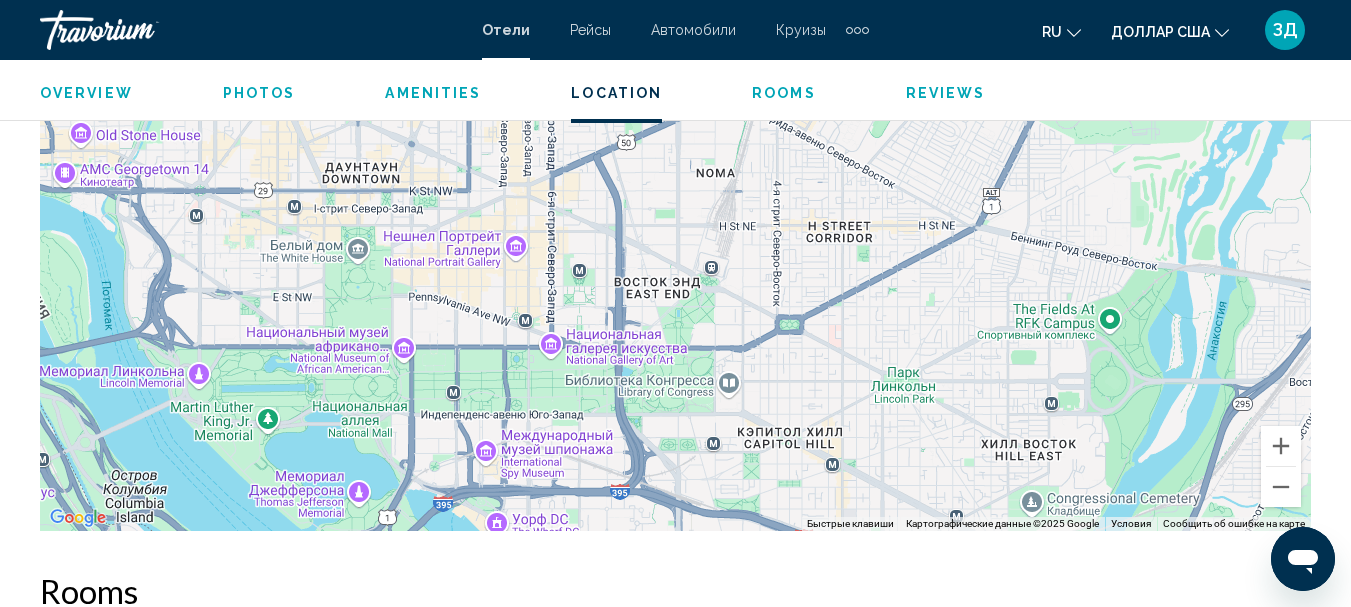 drag, startPoint x: 874, startPoint y: 455, endPoint x: 1019, endPoint y: 302, distance: 210.79373 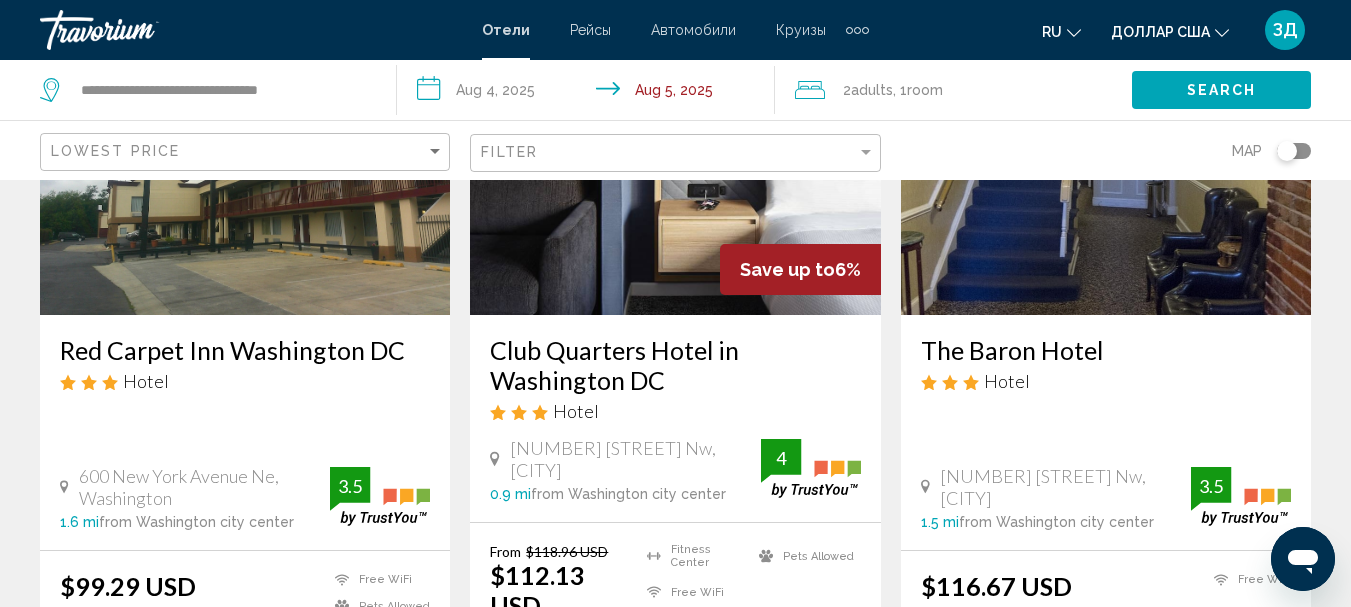 scroll, scrollTop: 1100, scrollLeft: 0, axis: vertical 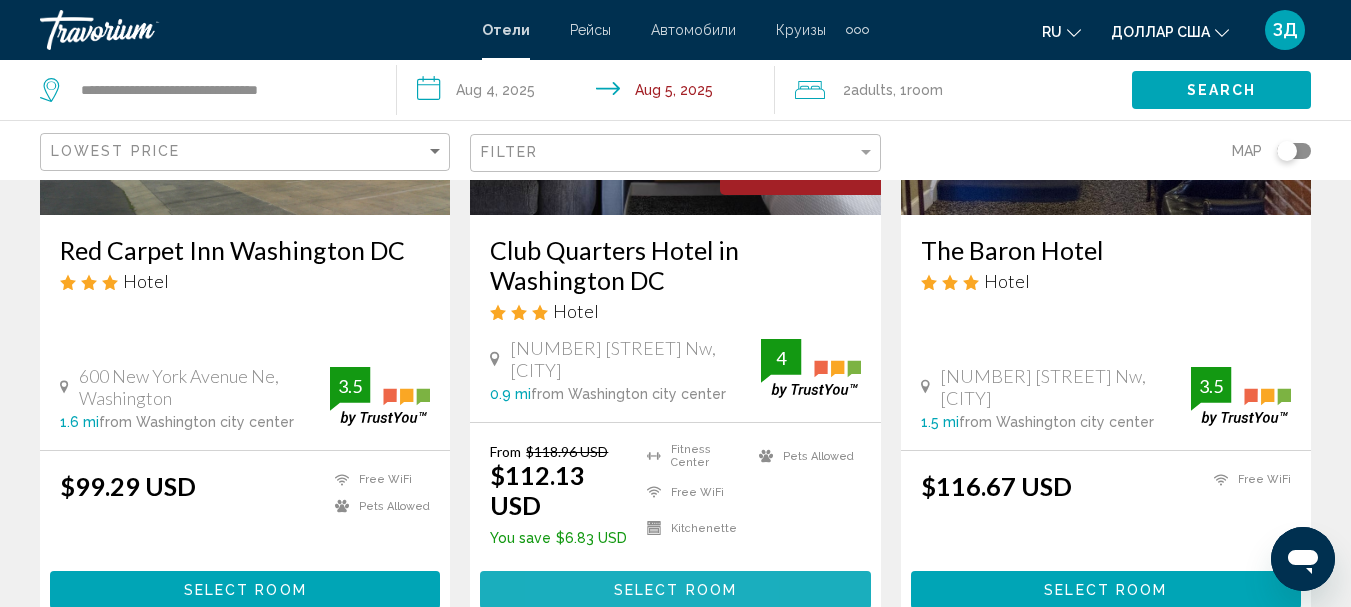 click on "Select Room" at bounding box center [675, 589] 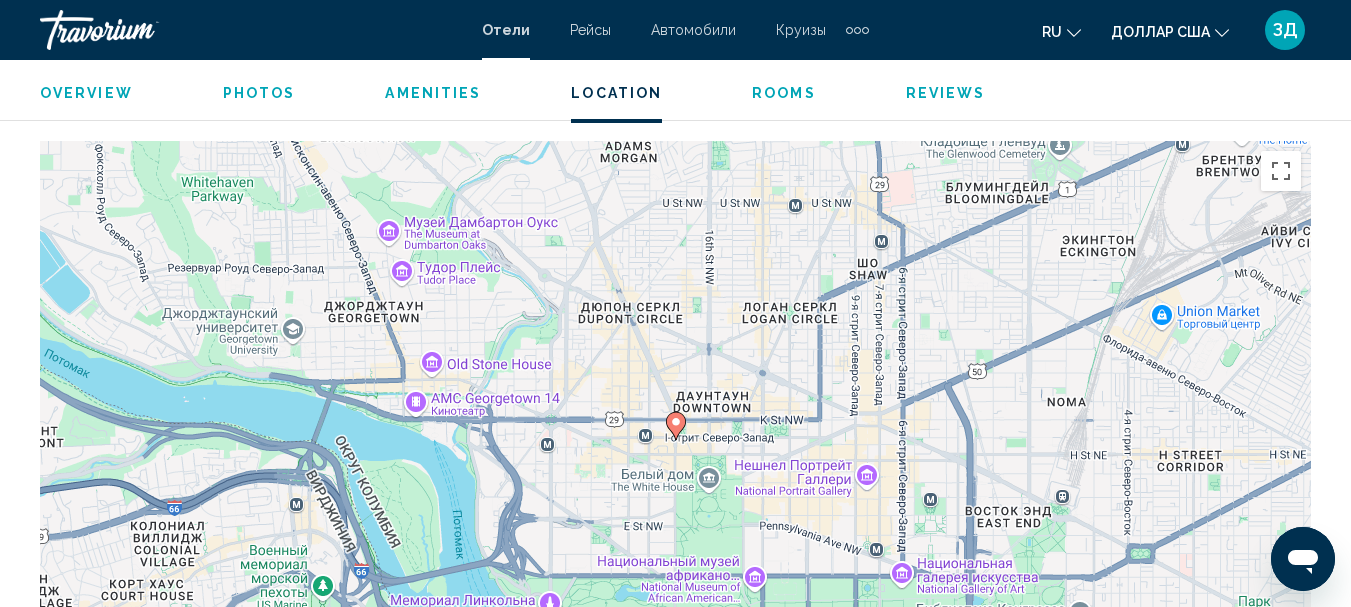 scroll, scrollTop: 2231, scrollLeft: 0, axis: vertical 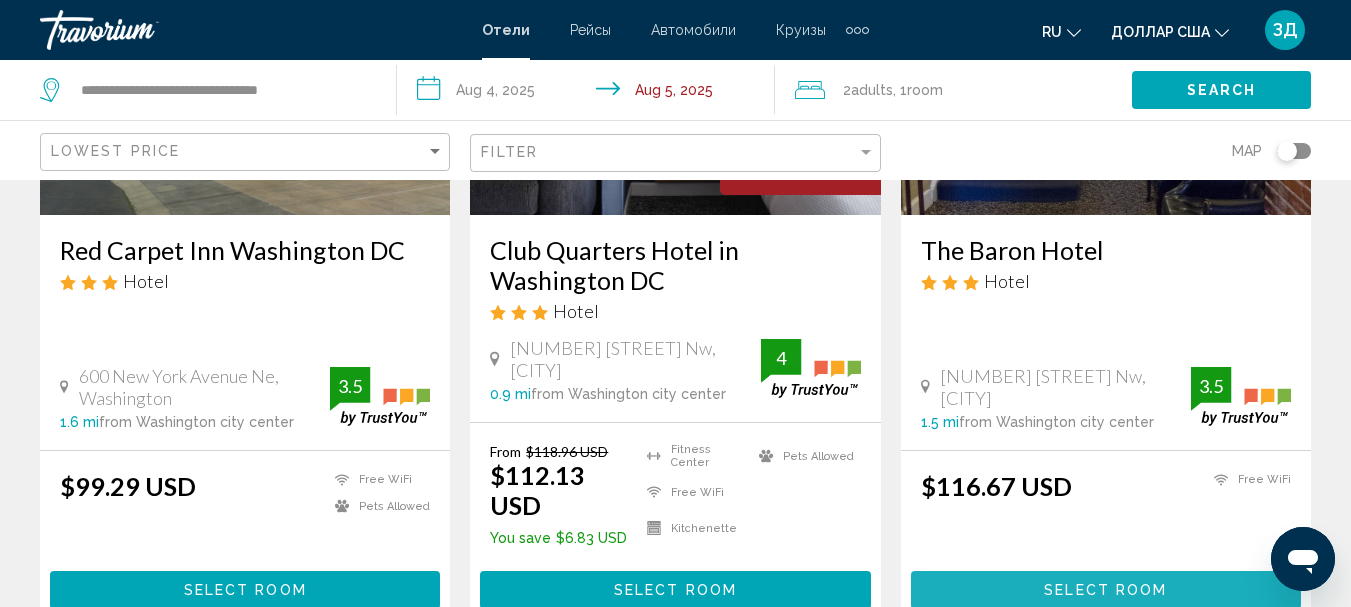 click on "Select Room" at bounding box center (1105, 591) 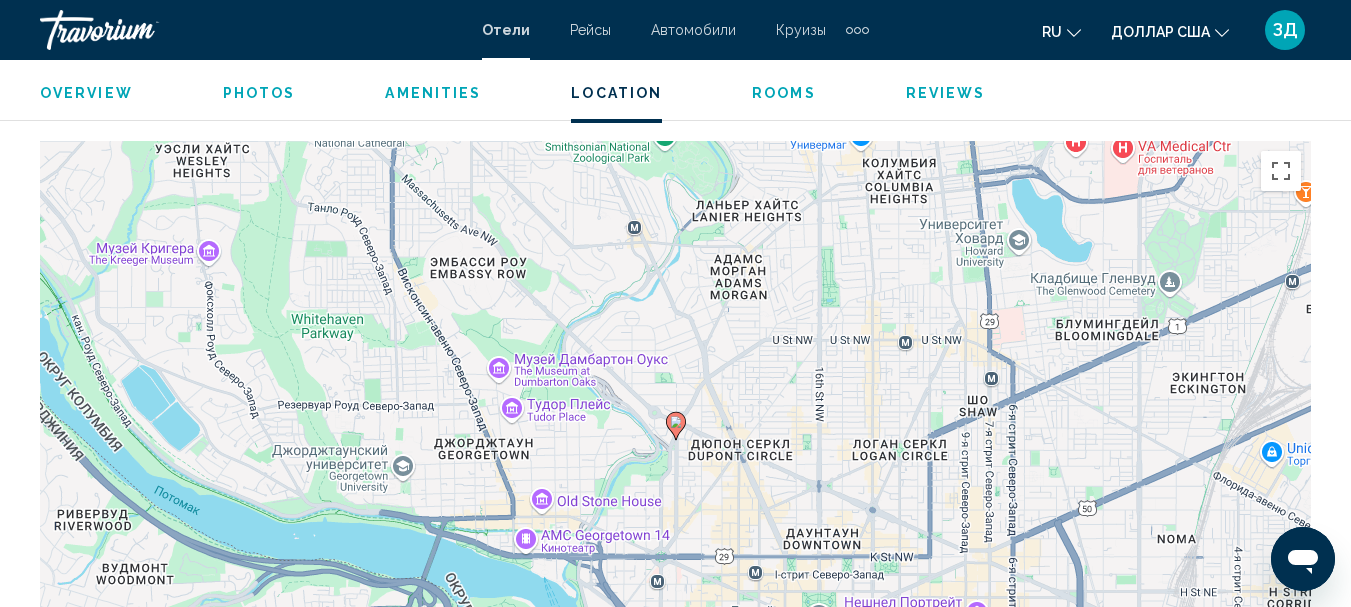 scroll, scrollTop: 2231, scrollLeft: 0, axis: vertical 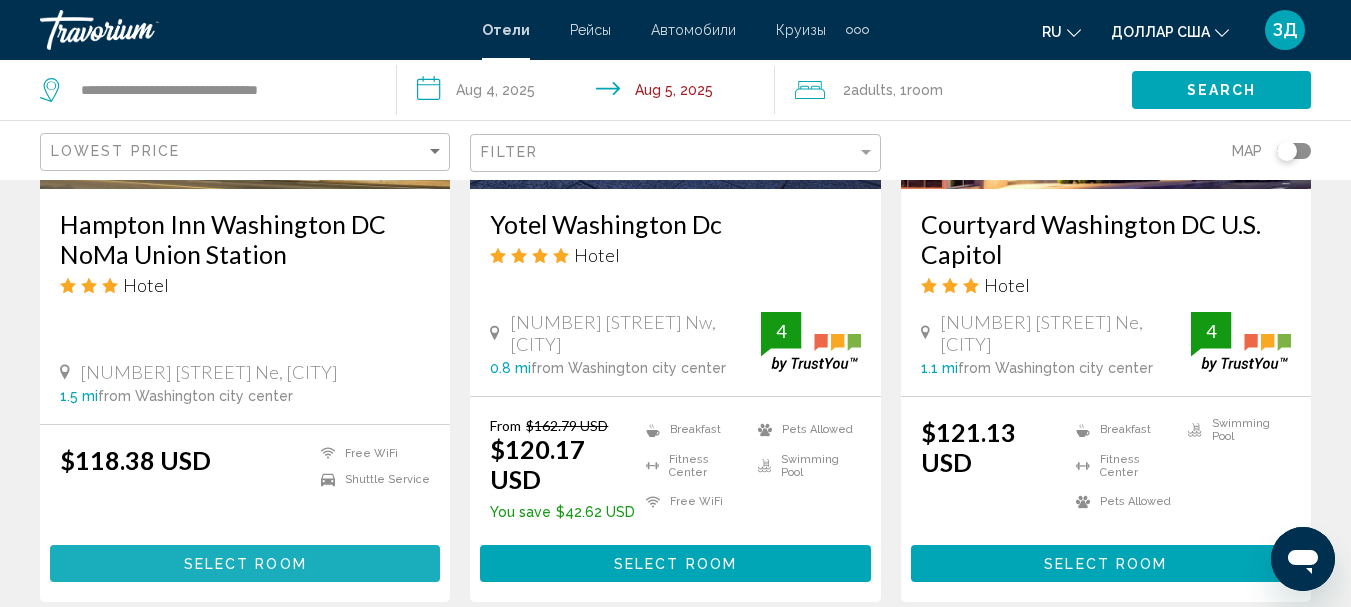 click on "Select Room" at bounding box center (245, 563) 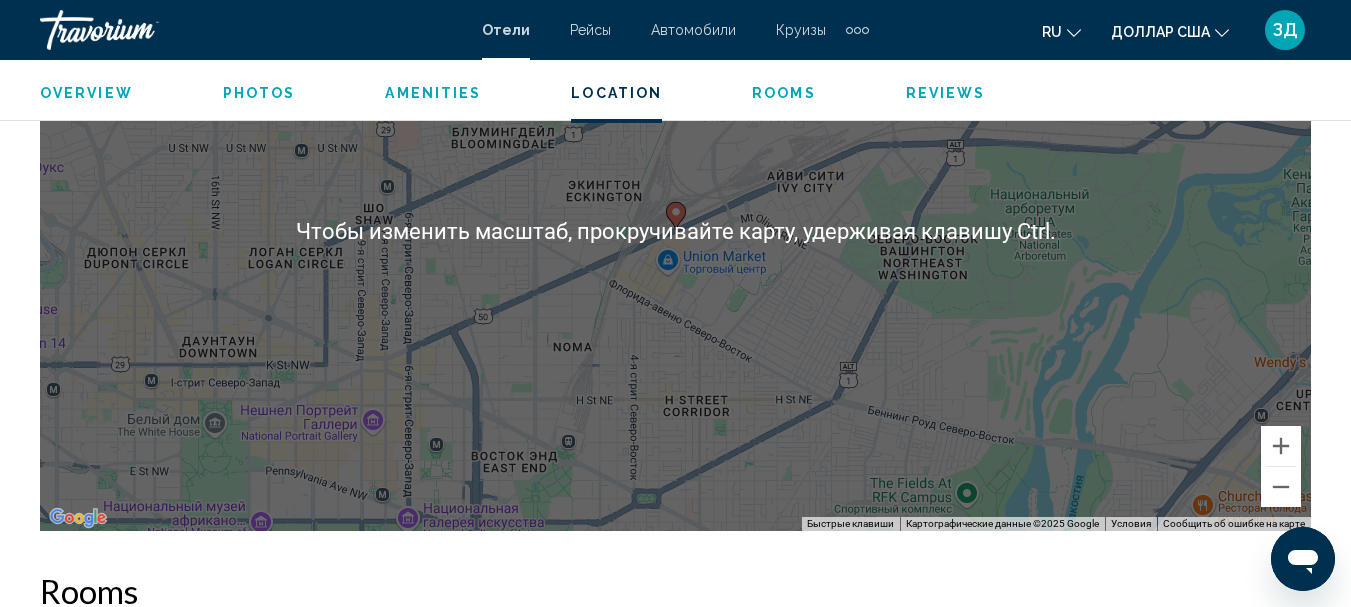 scroll, scrollTop: 2531, scrollLeft: 0, axis: vertical 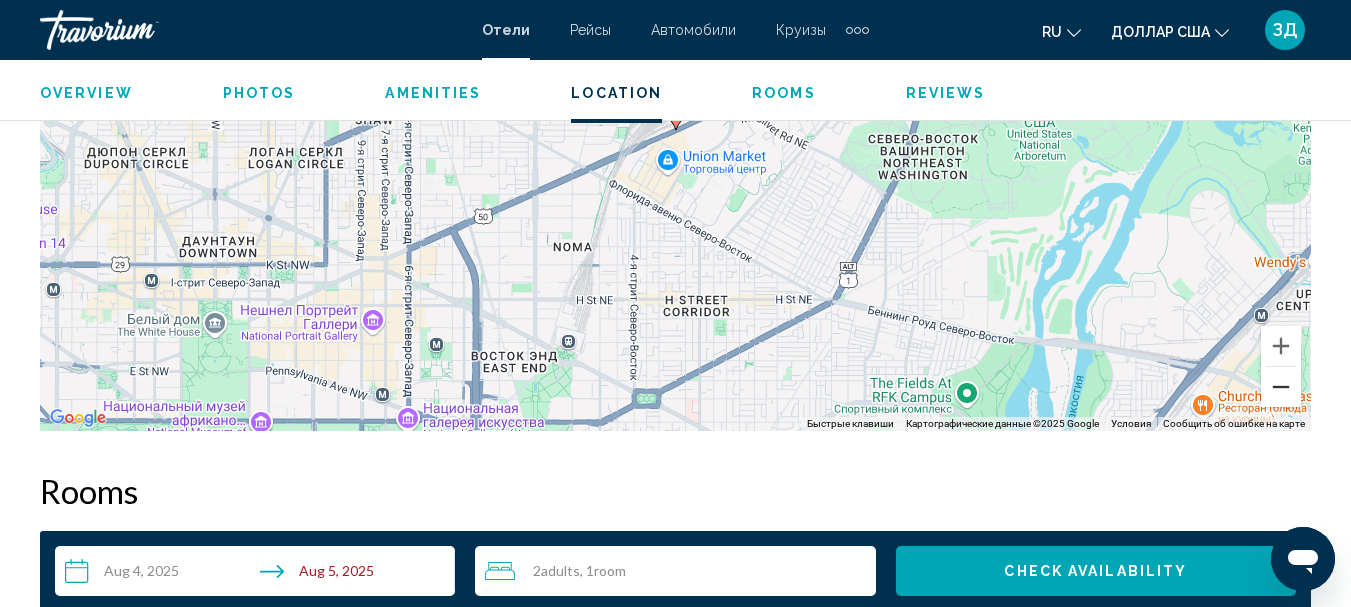 click at bounding box center [1281, 387] 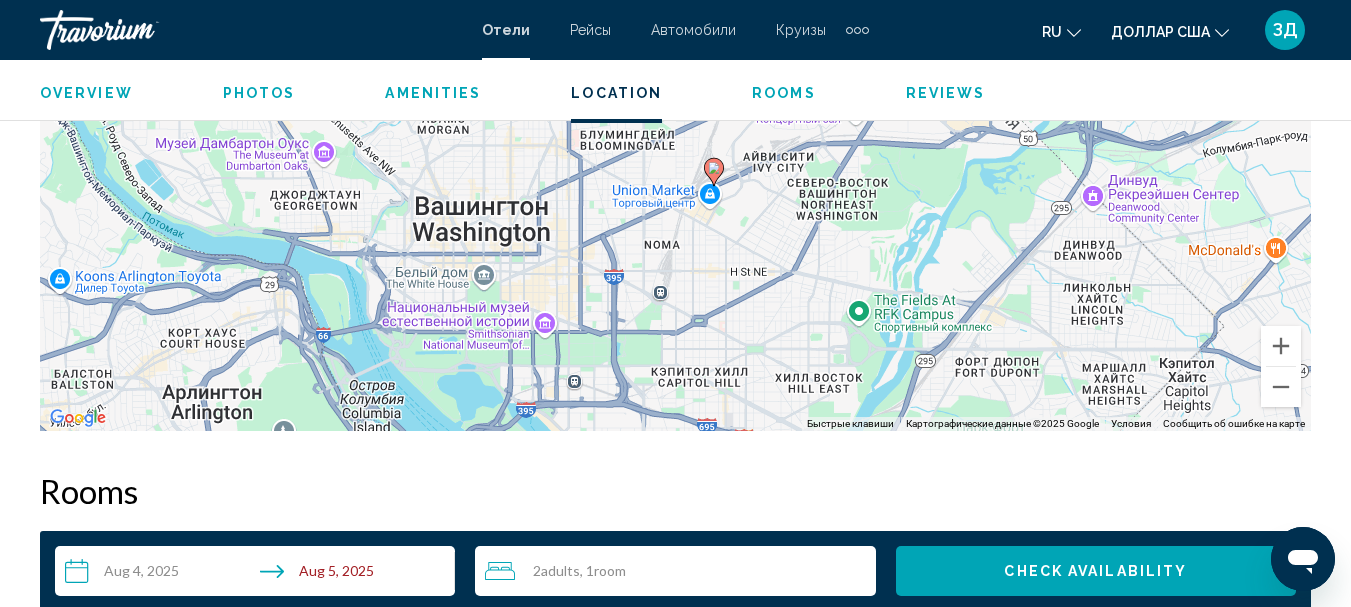 drag, startPoint x: 942, startPoint y: 321, endPoint x: 980, endPoint y: 379, distance: 69.339745 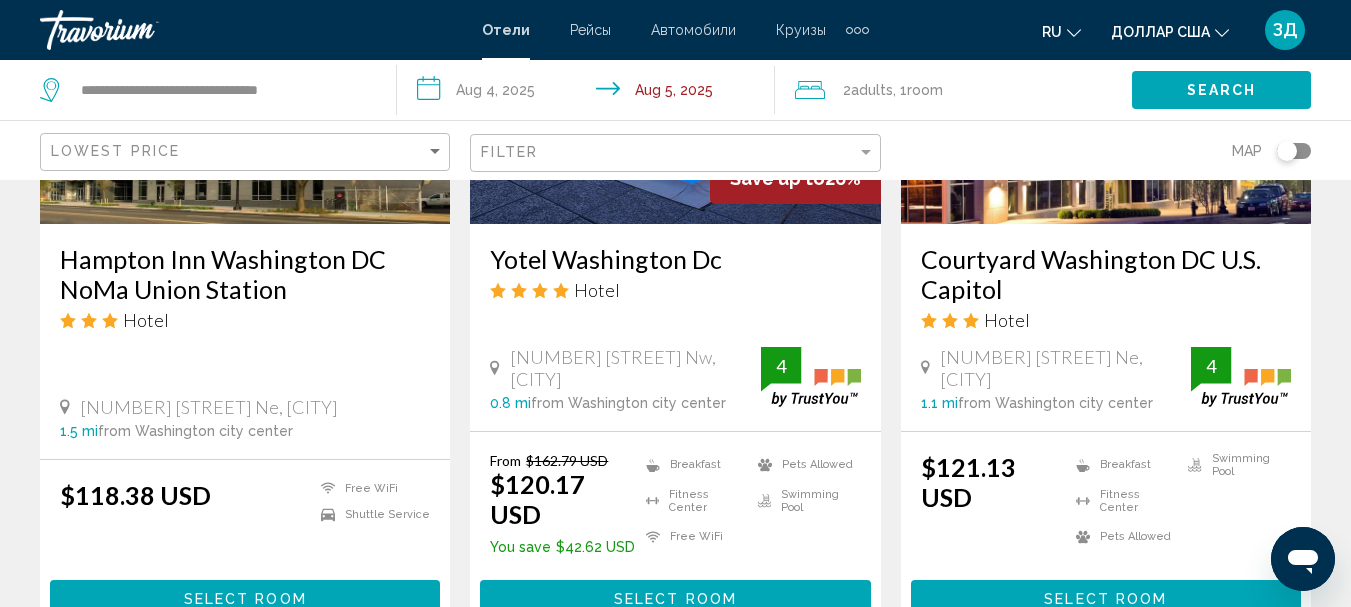 scroll, scrollTop: 1900, scrollLeft: 0, axis: vertical 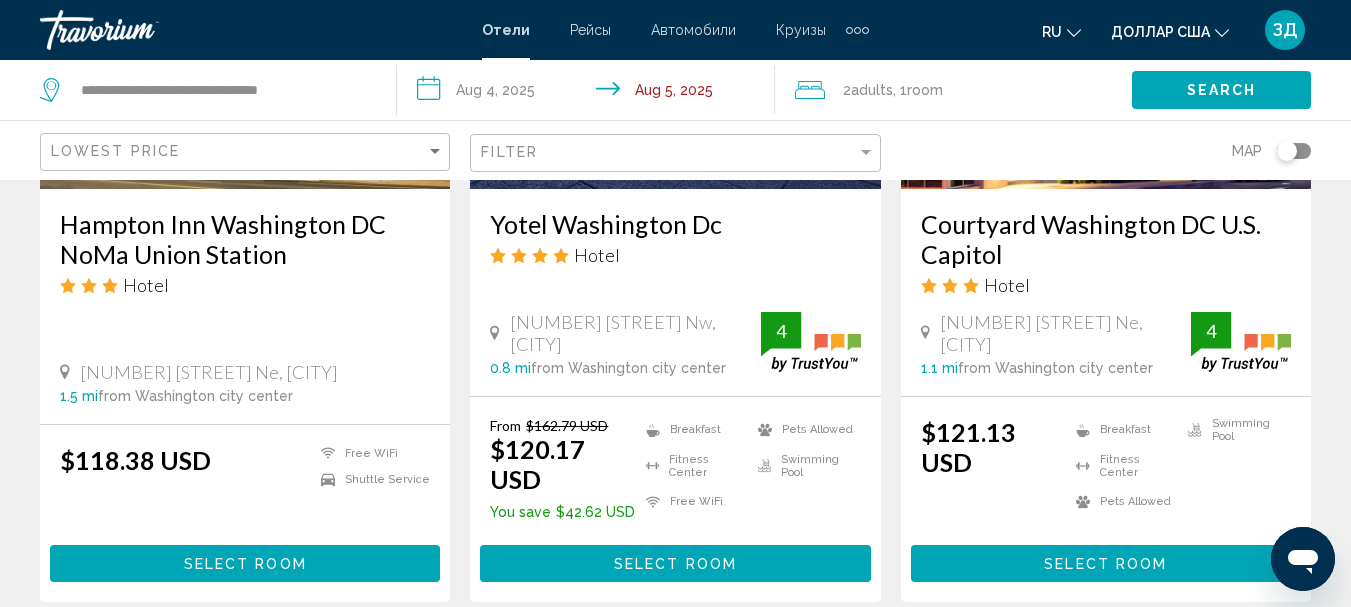 click on "Select Room" at bounding box center (675, 563) 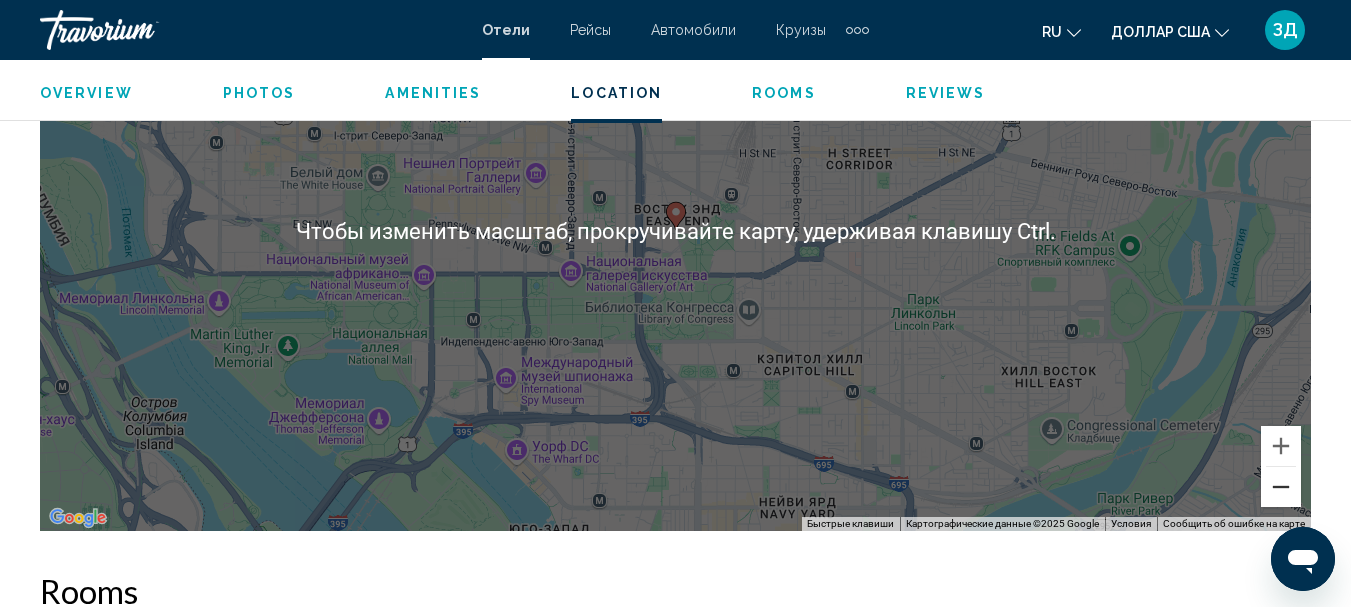 scroll, scrollTop: 2531, scrollLeft: 0, axis: vertical 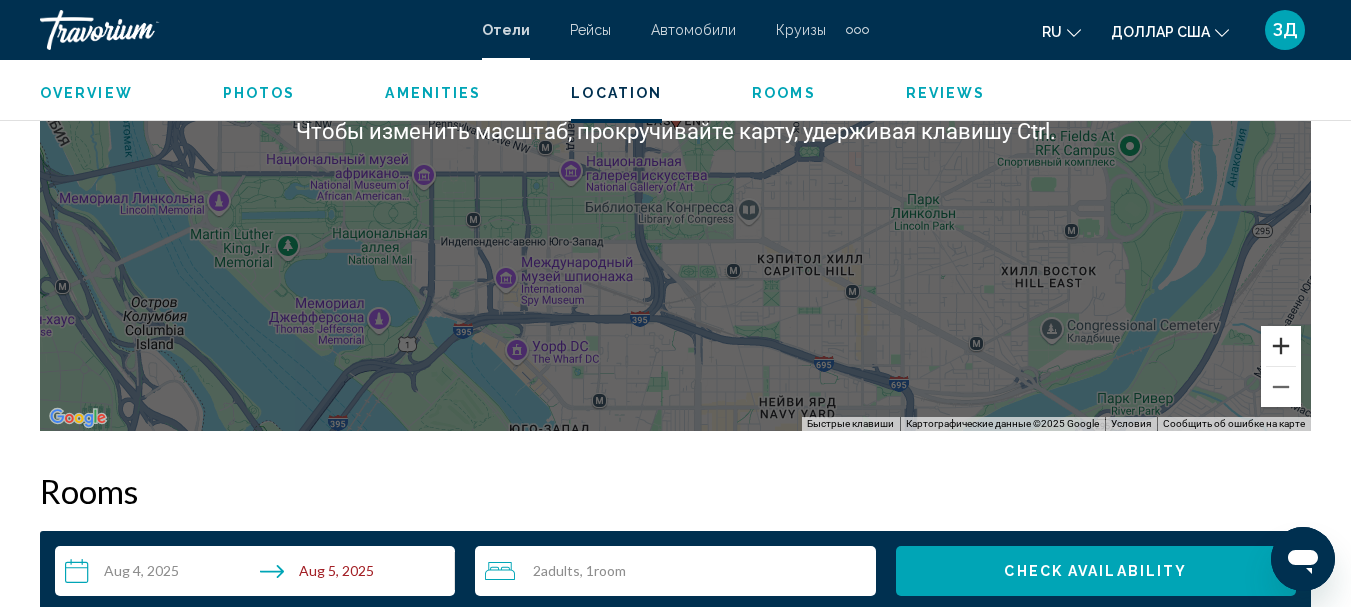 click at bounding box center (1281, 346) 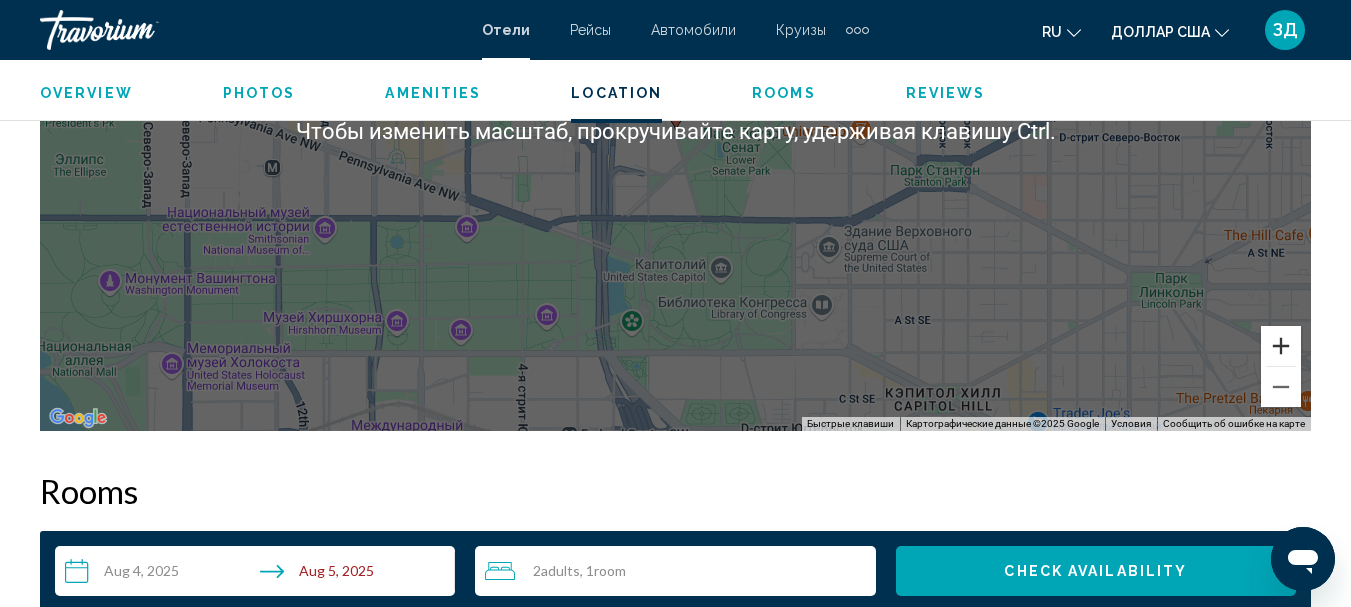 scroll, scrollTop: 2431, scrollLeft: 0, axis: vertical 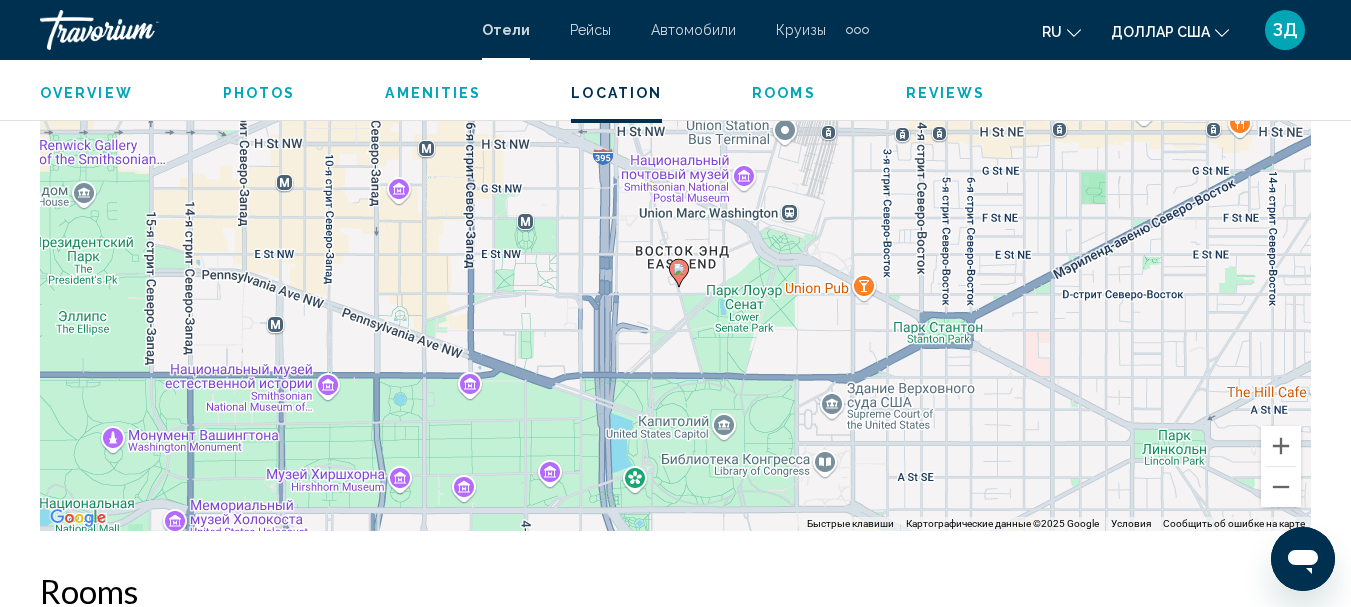 drag, startPoint x: 1005, startPoint y: 331, endPoint x: 1008, endPoint y: 390, distance: 59.07622 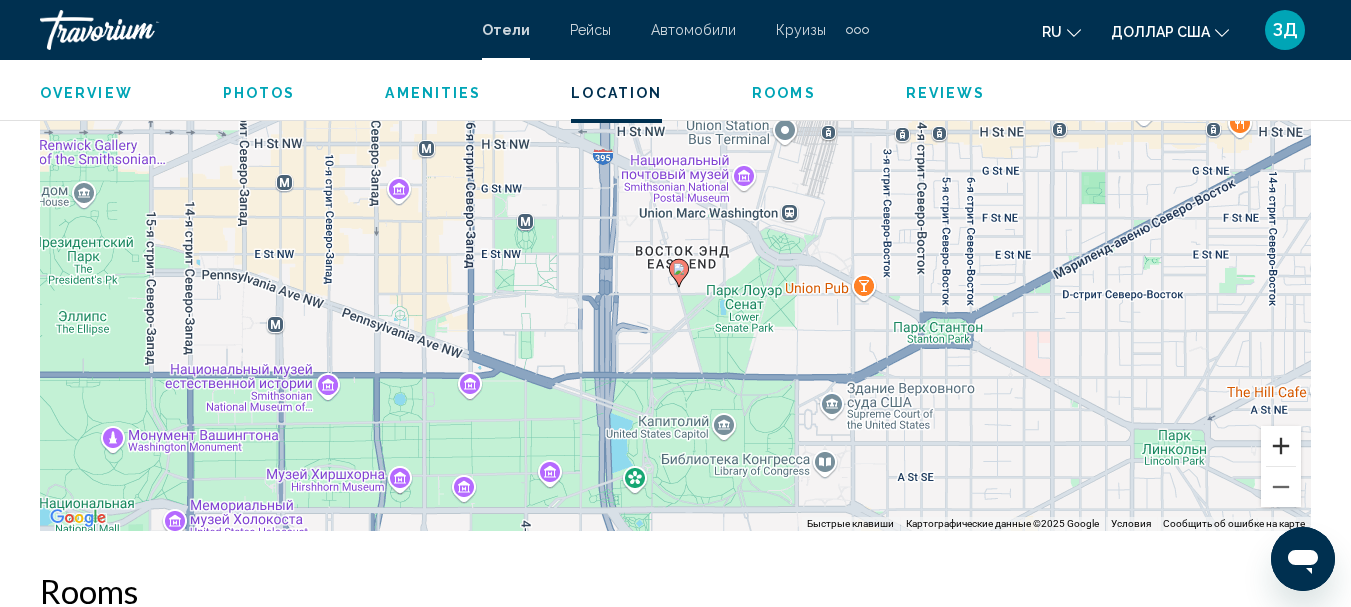click at bounding box center [1281, 446] 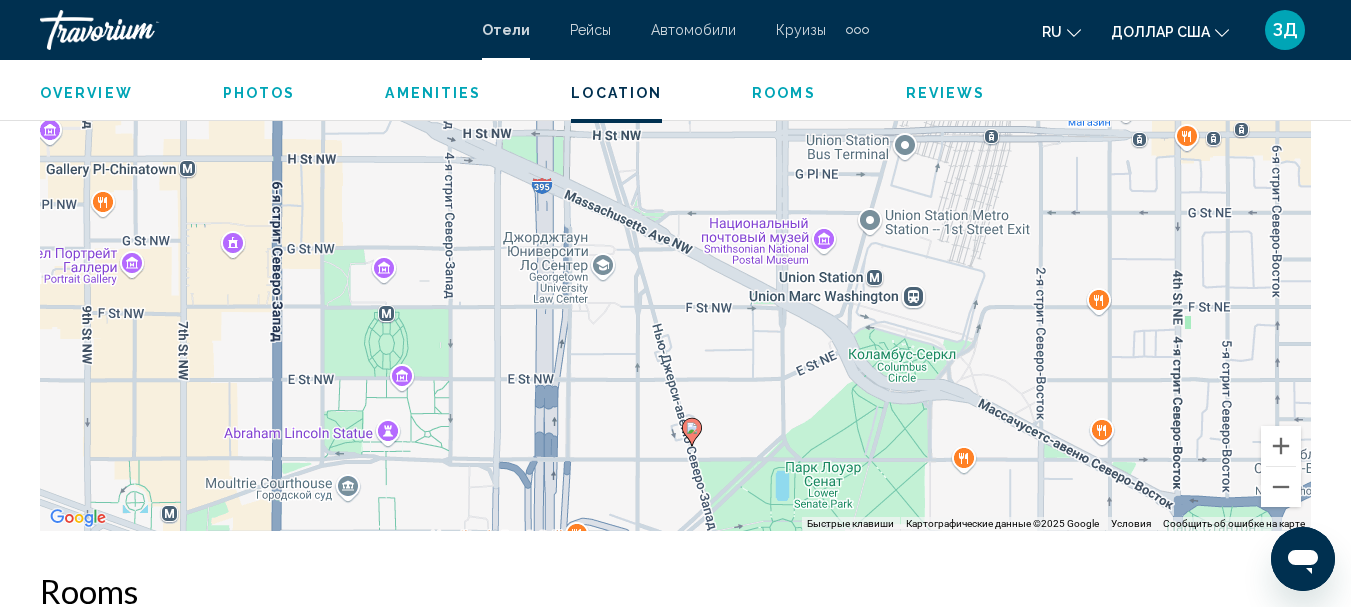 drag, startPoint x: 943, startPoint y: 460, endPoint x: 953, endPoint y: 557, distance: 97.5141 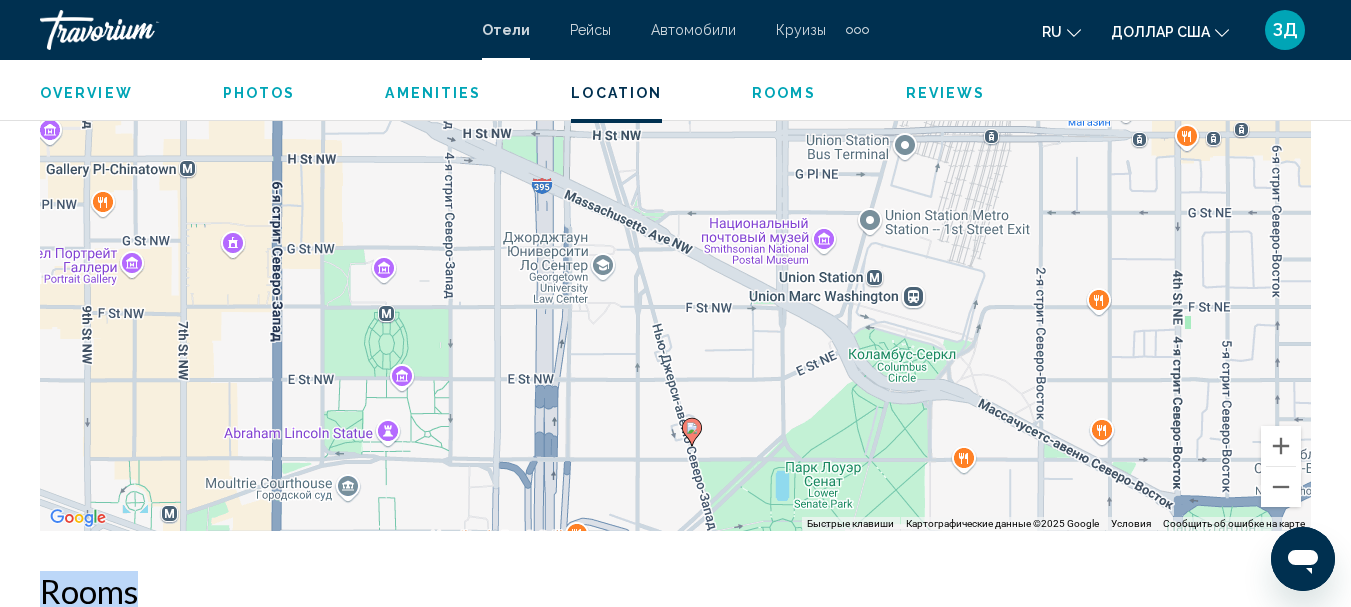 drag, startPoint x: 965, startPoint y: 566, endPoint x: 1013, endPoint y: 508, distance: 75.28612 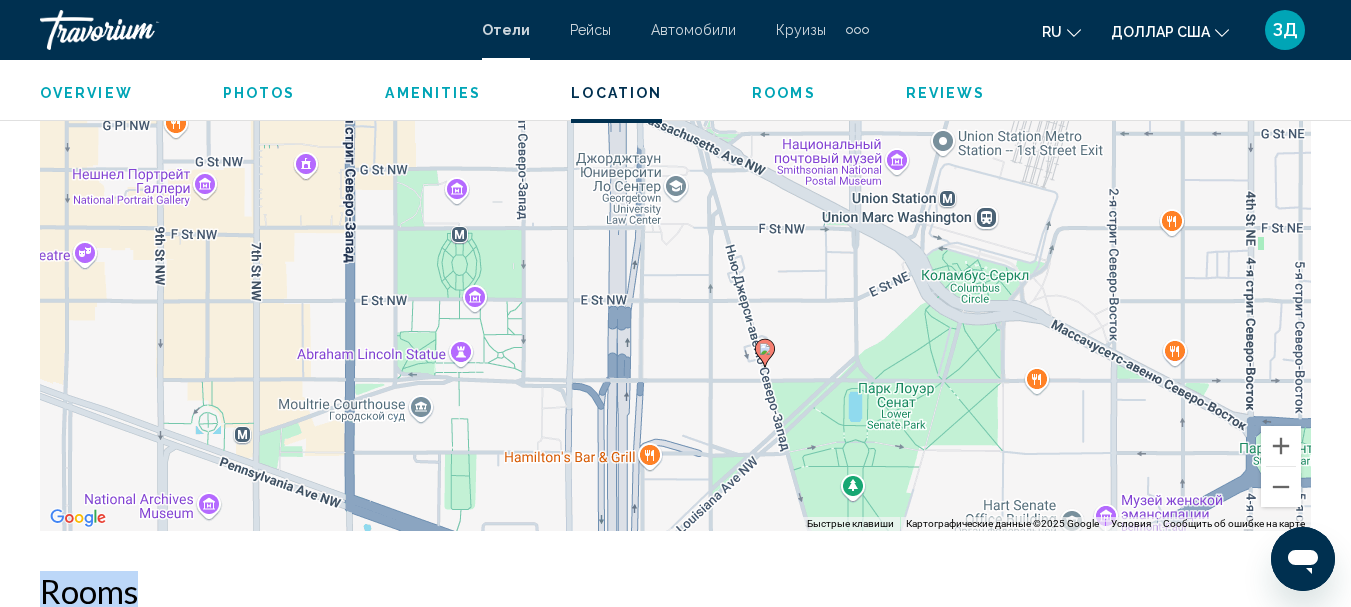 drag, startPoint x: 1021, startPoint y: 476, endPoint x: 1077, endPoint y: 414, distance: 83.546394 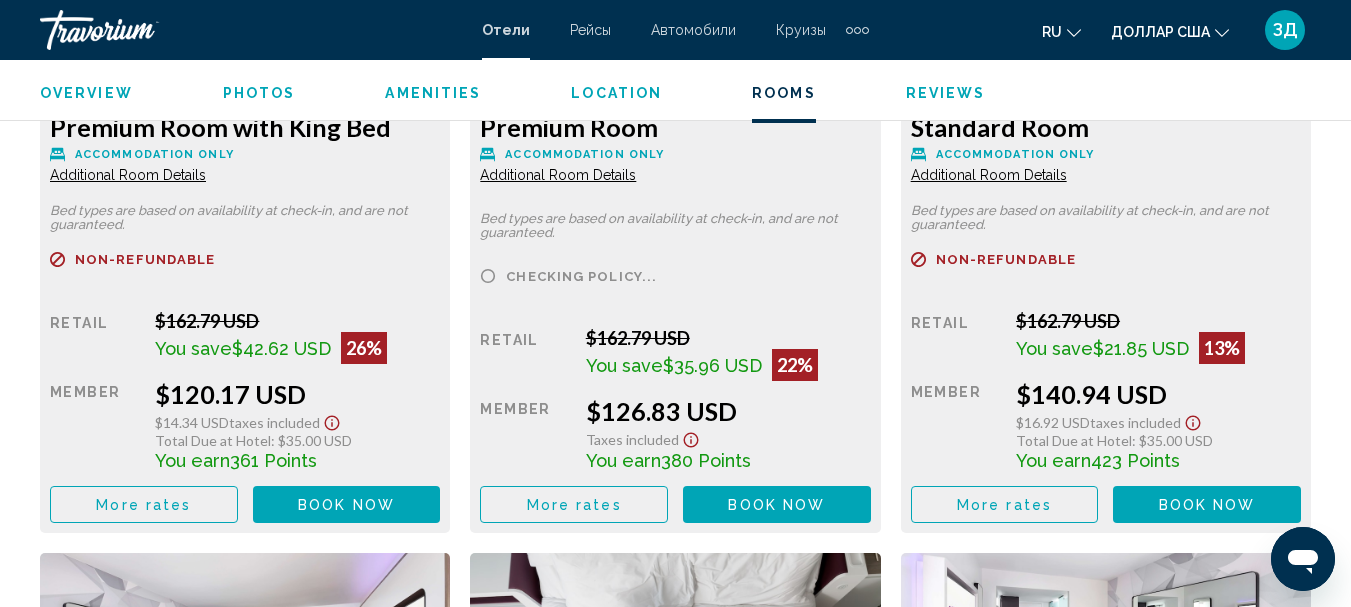 scroll, scrollTop: 3331, scrollLeft: 0, axis: vertical 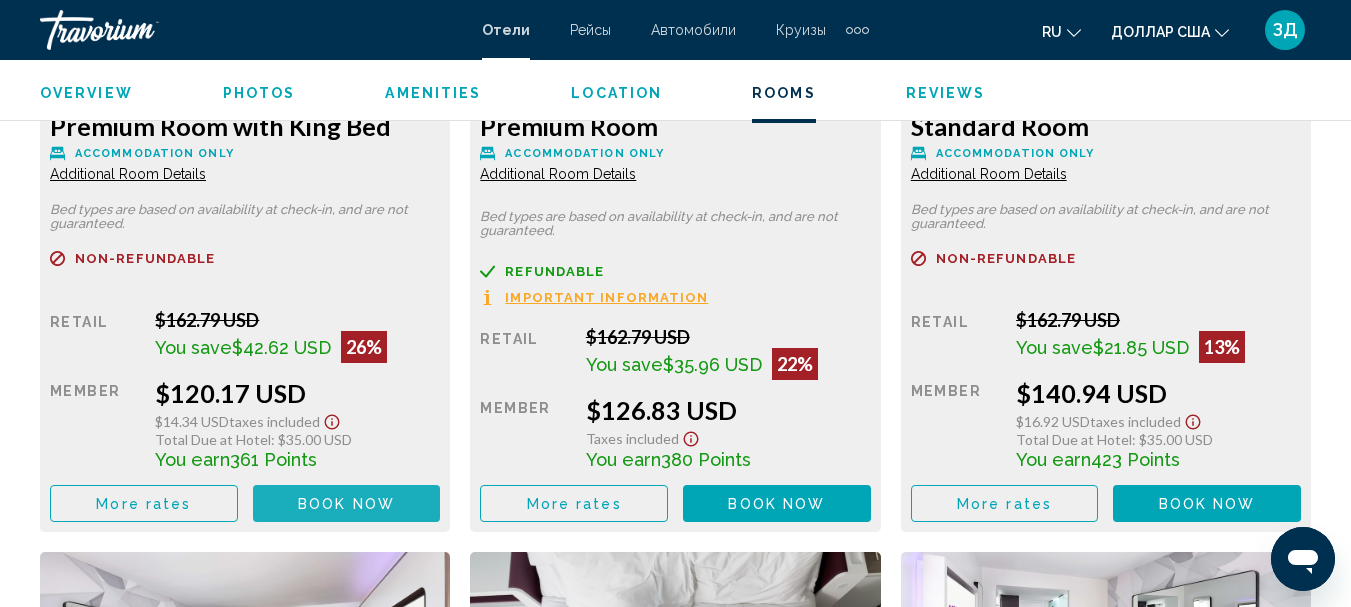click on "Book now" at bounding box center [346, 504] 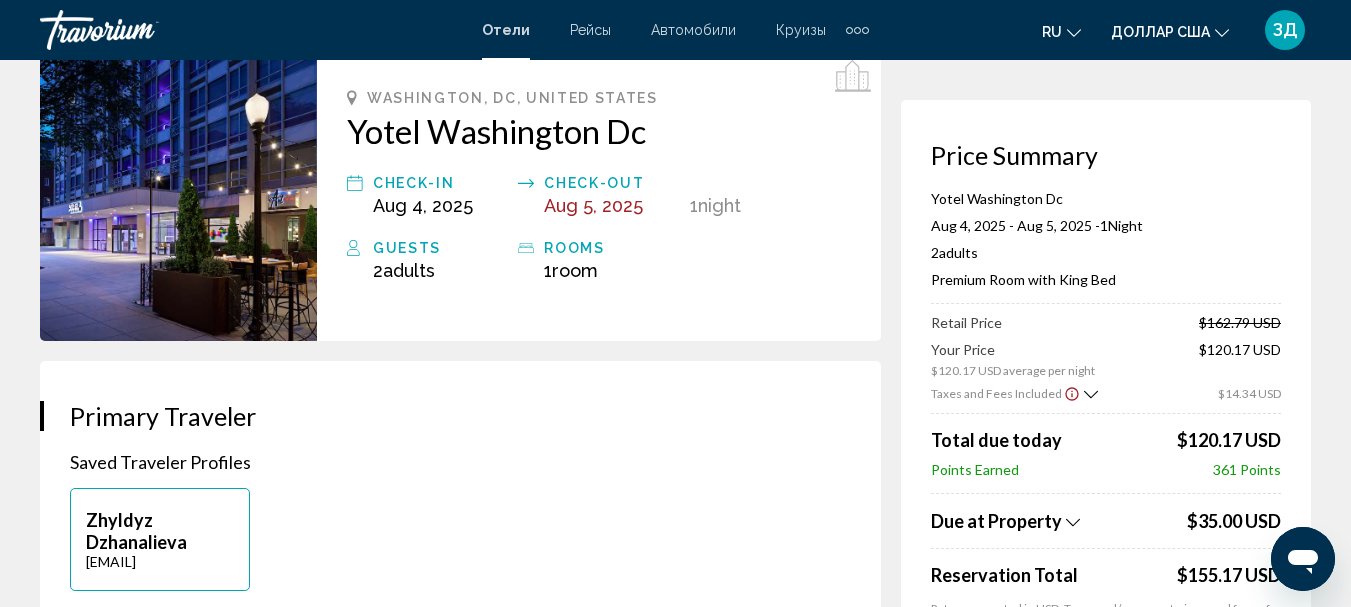 scroll, scrollTop: 200, scrollLeft: 0, axis: vertical 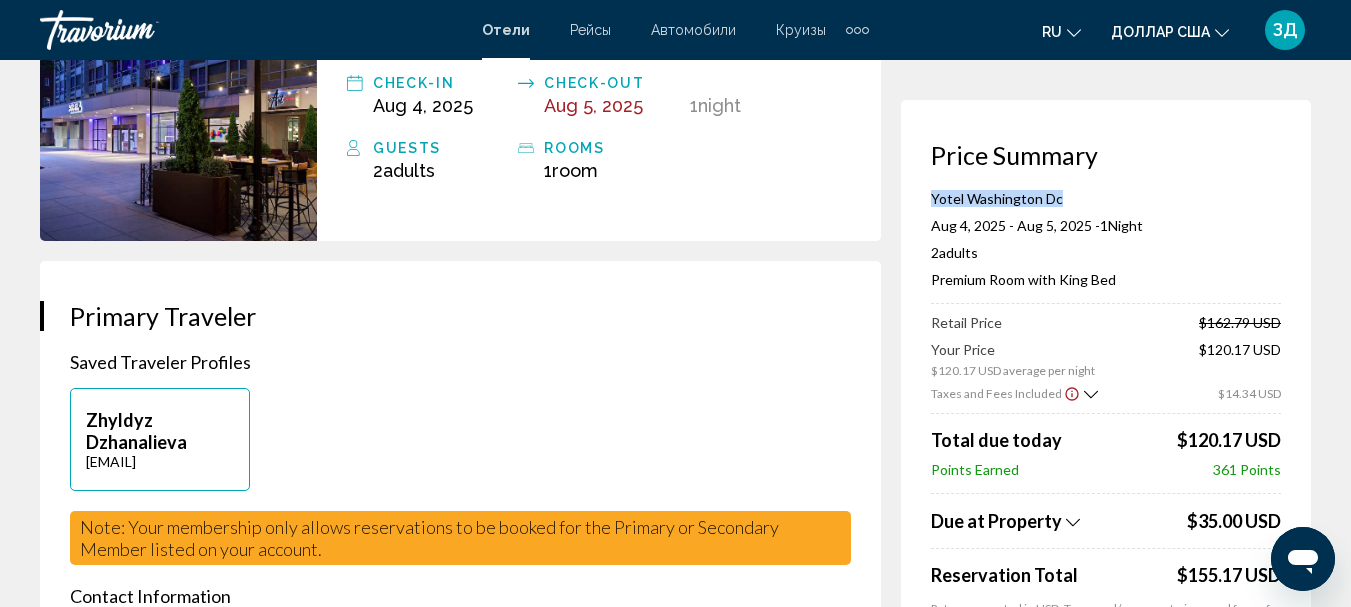 drag, startPoint x: 933, startPoint y: 199, endPoint x: 1060, endPoint y: 192, distance: 127.192764 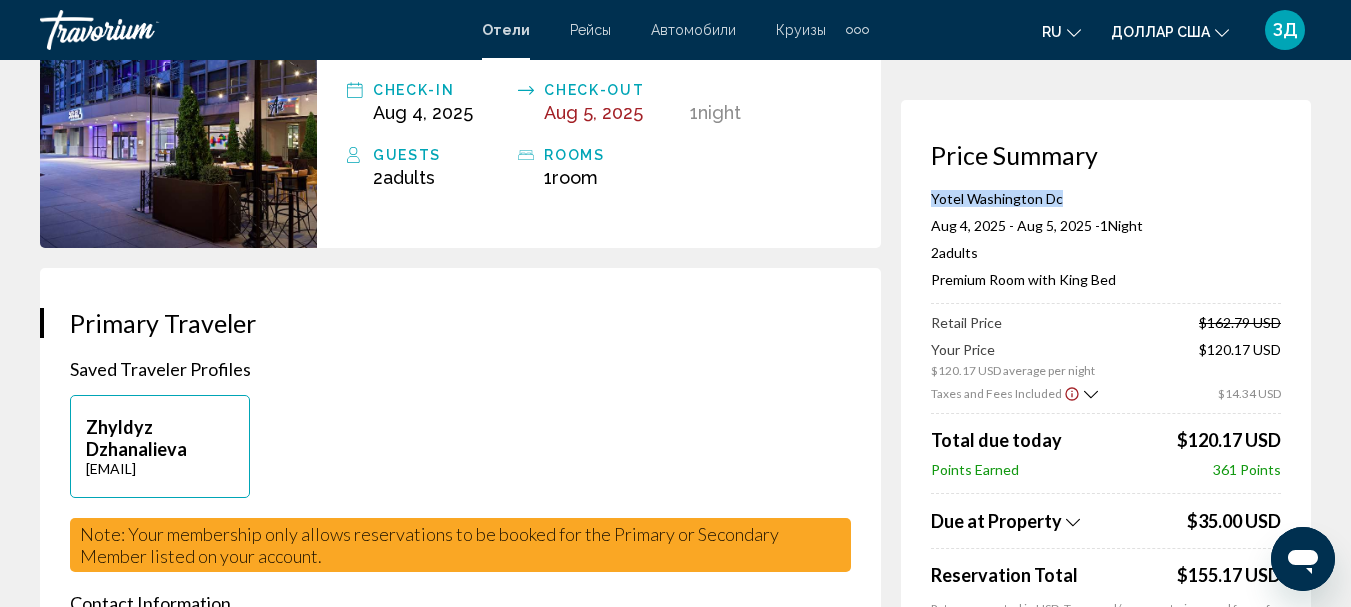 scroll, scrollTop: 200, scrollLeft: 0, axis: vertical 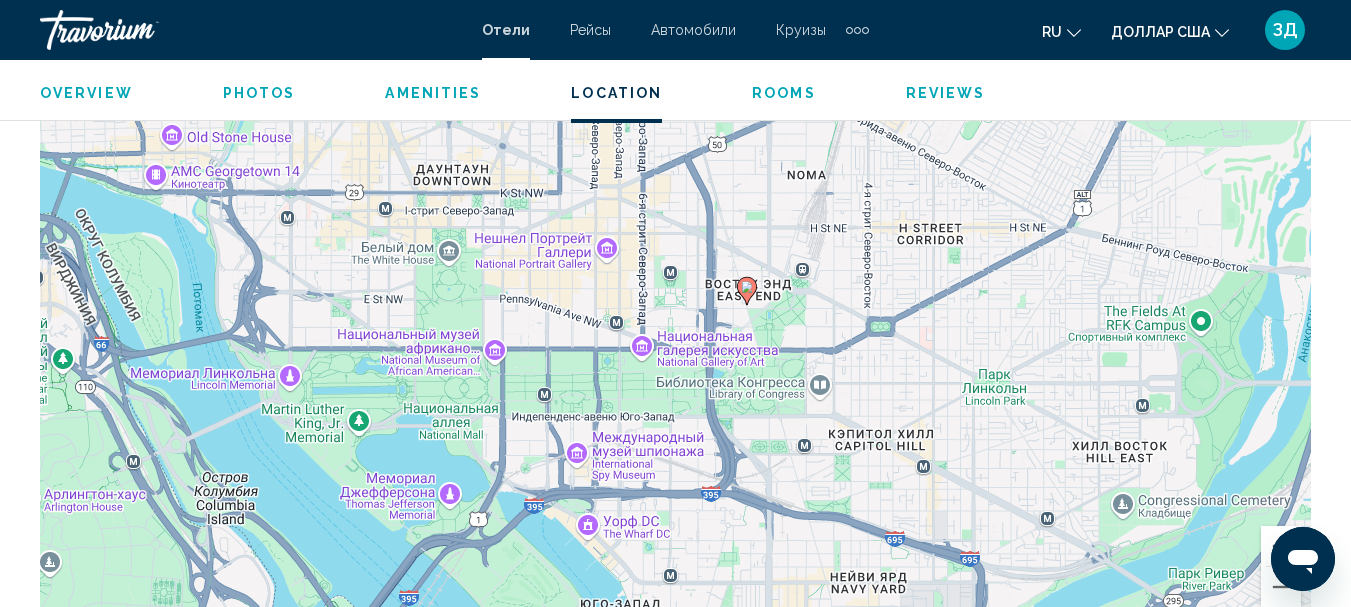 drag, startPoint x: 1000, startPoint y: 314, endPoint x: 1077, endPoint y: 289, distance: 80.95678 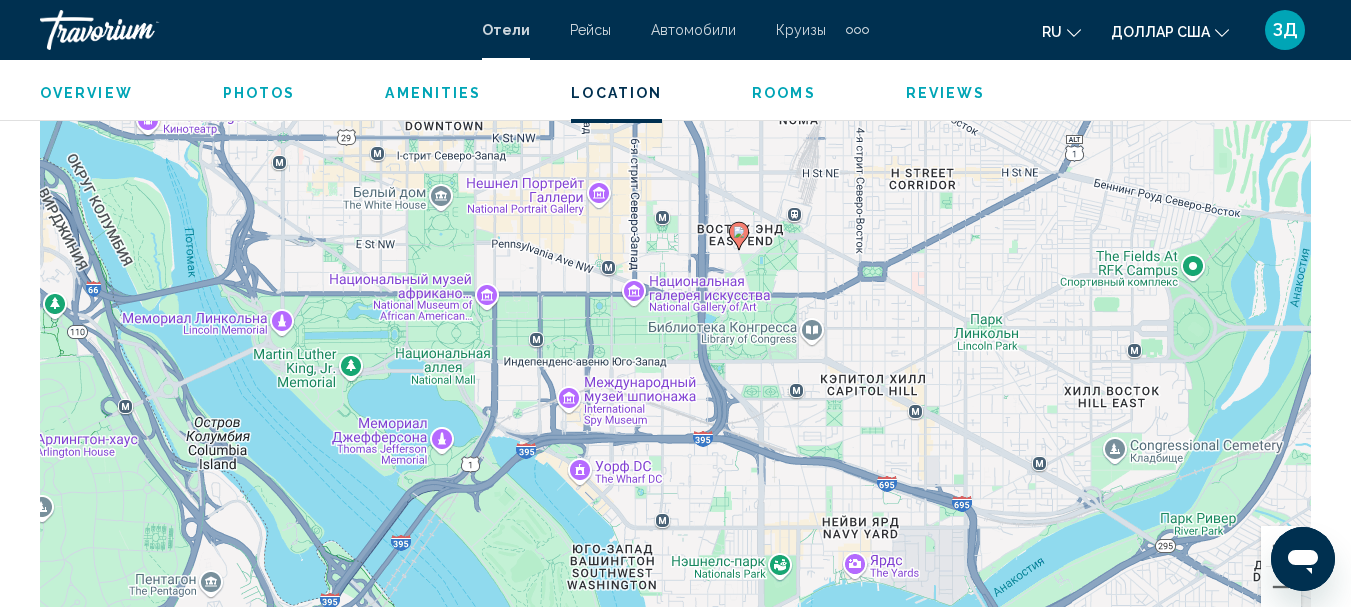 drag, startPoint x: 1104, startPoint y: 373, endPoint x: 1096, endPoint y: 316, distance: 57.558666 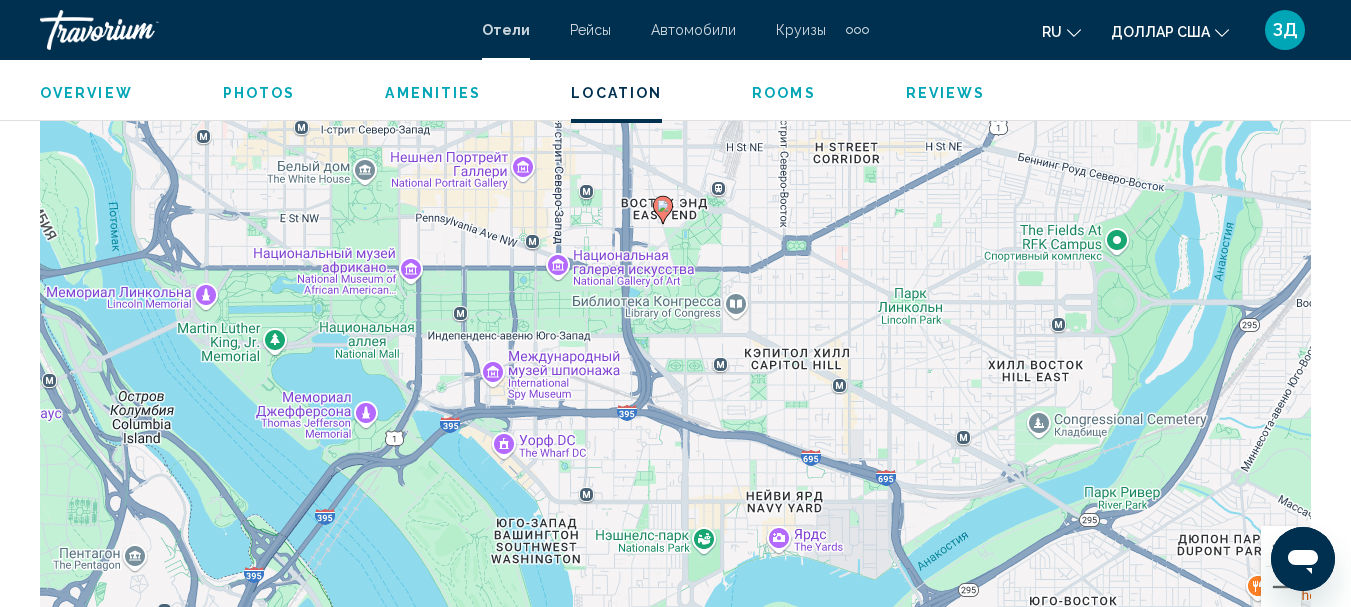 drag, startPoint x: 1188, startPoint y: 498, endPoint x: 1113, endPoint y: 472, distance: 79.37884 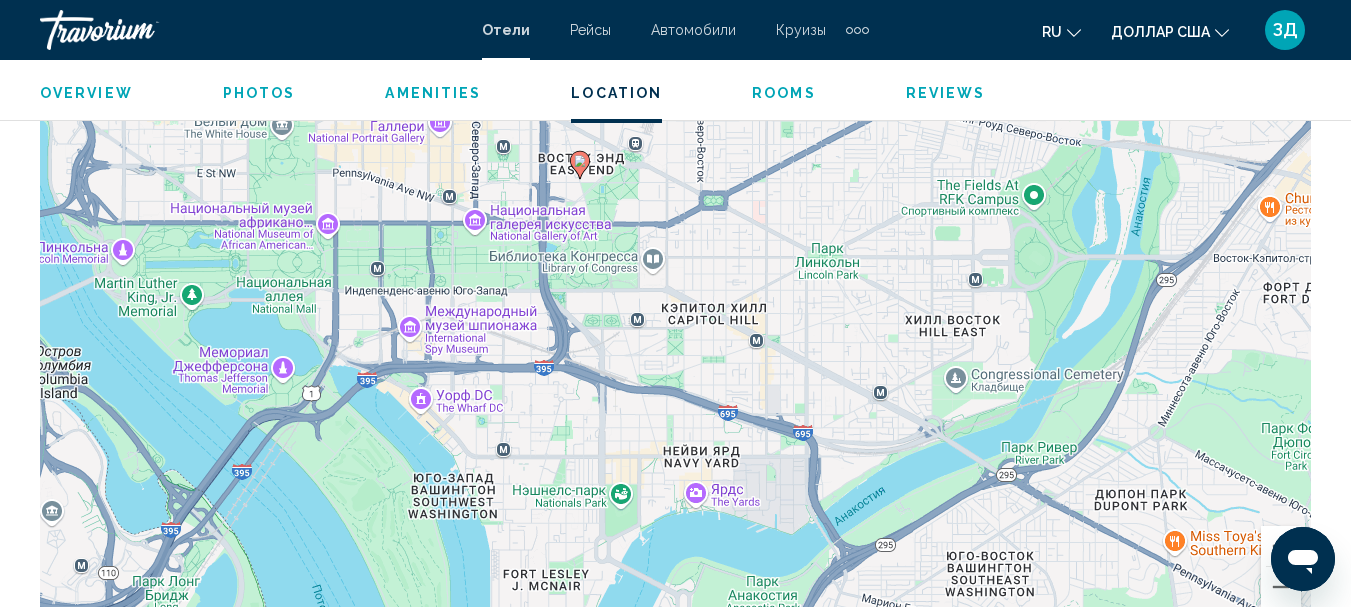 drag, startPoint x: 1142, startPoint y: 470, endPoint x: 1117, endPoint y: 440, distance: 39.051247 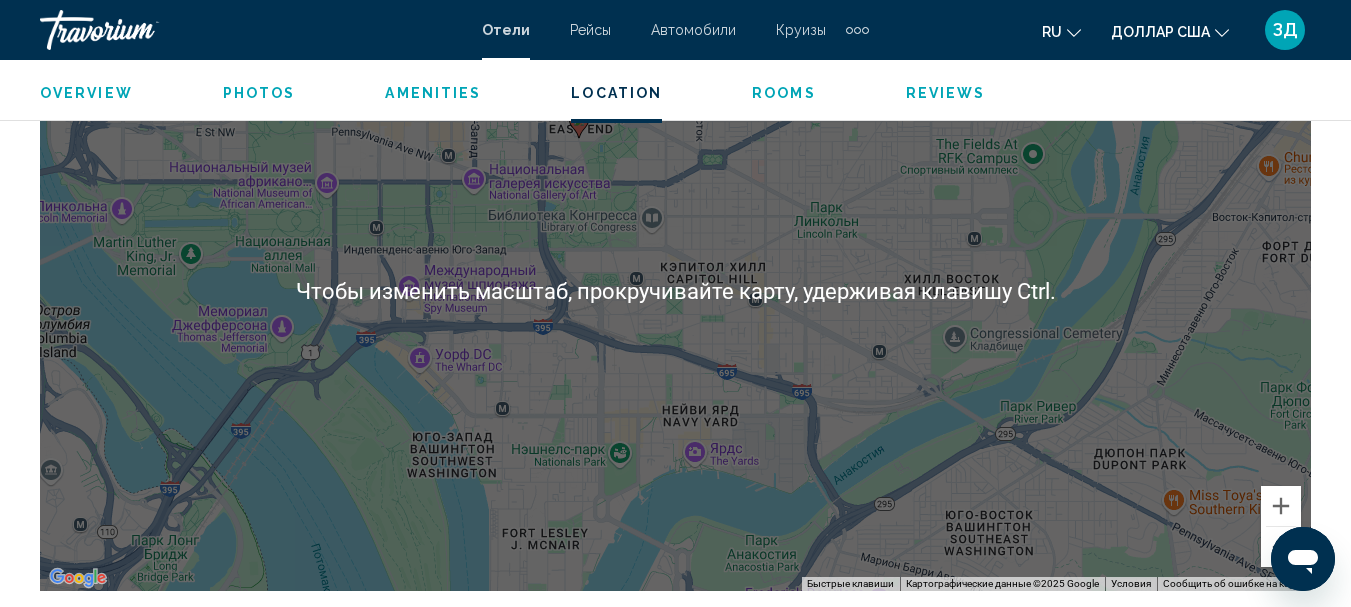 scroll, scrollTop: 2431, scrollLeft: 0, axis: vertical 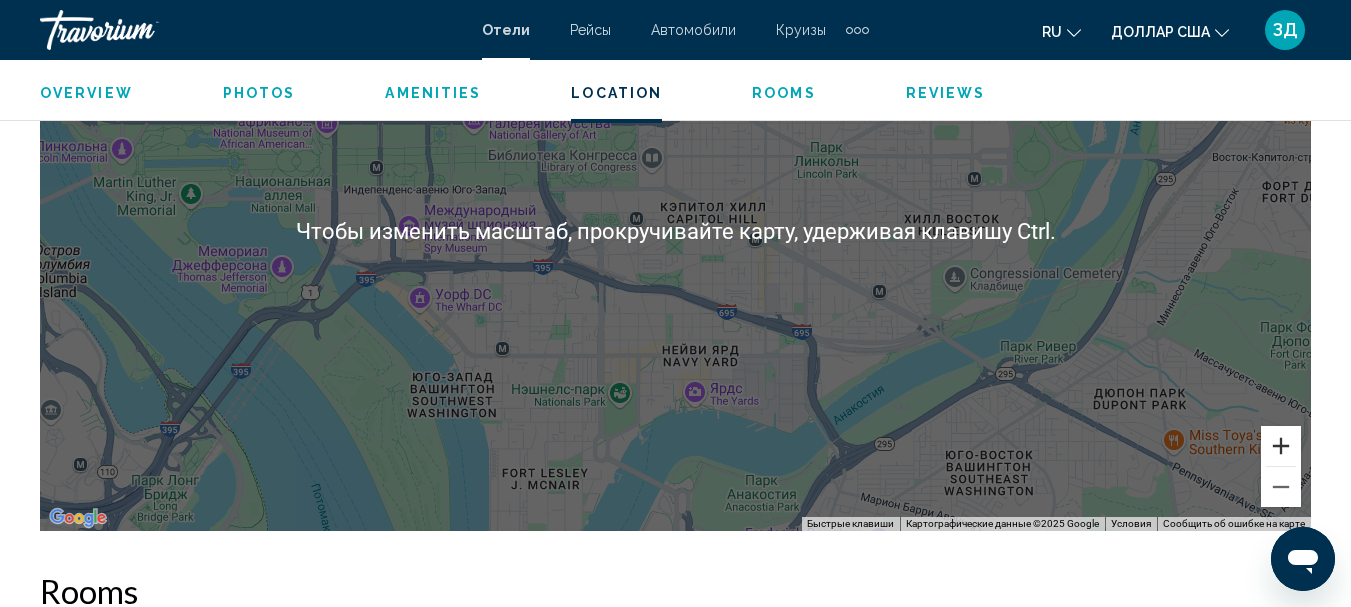click at bounding box center (1281, 446) 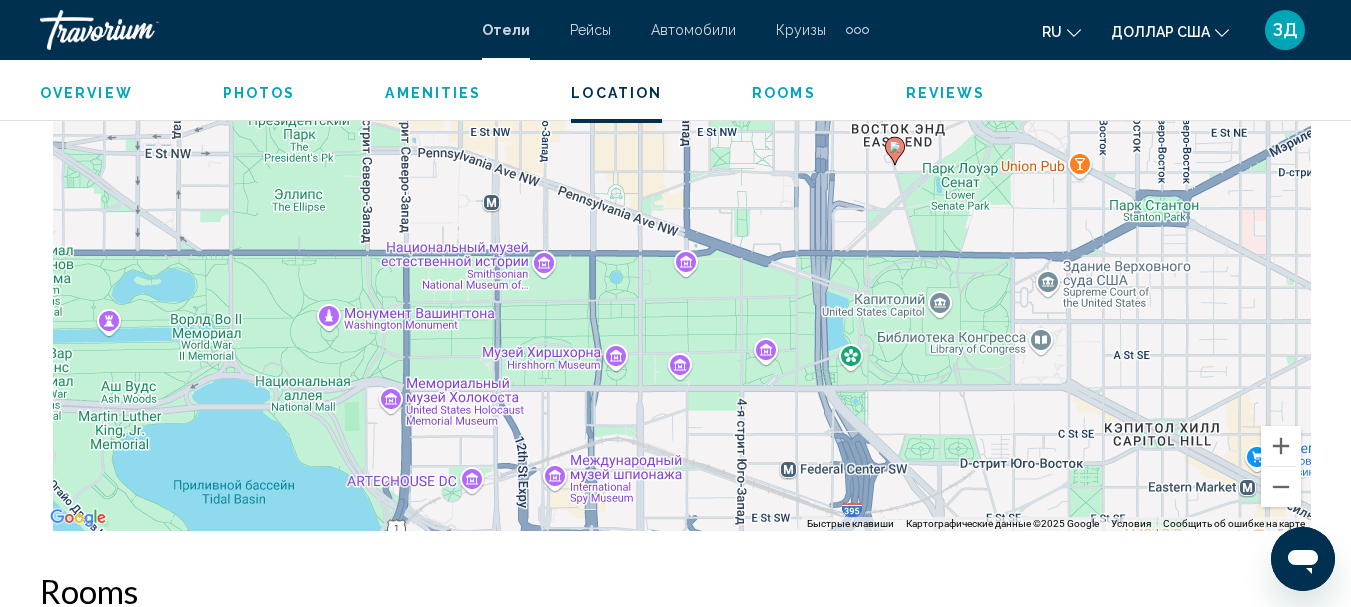 drag, startPoint x: 787, startPoint y: 407, endPoint x: 1208, endPoint y: 646, distance: 484.1095 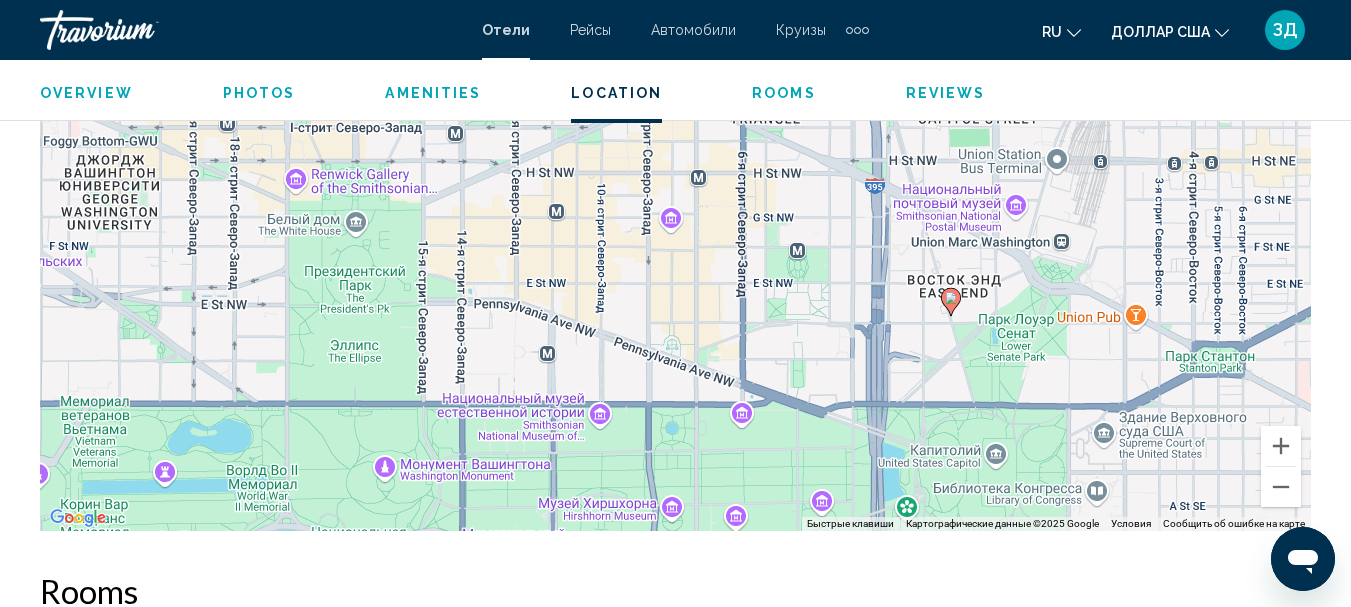 drag, startPoint x: 967, startPoint y: 431, endPoint x: 1022, endPoint y: 582, distance: 160.7047 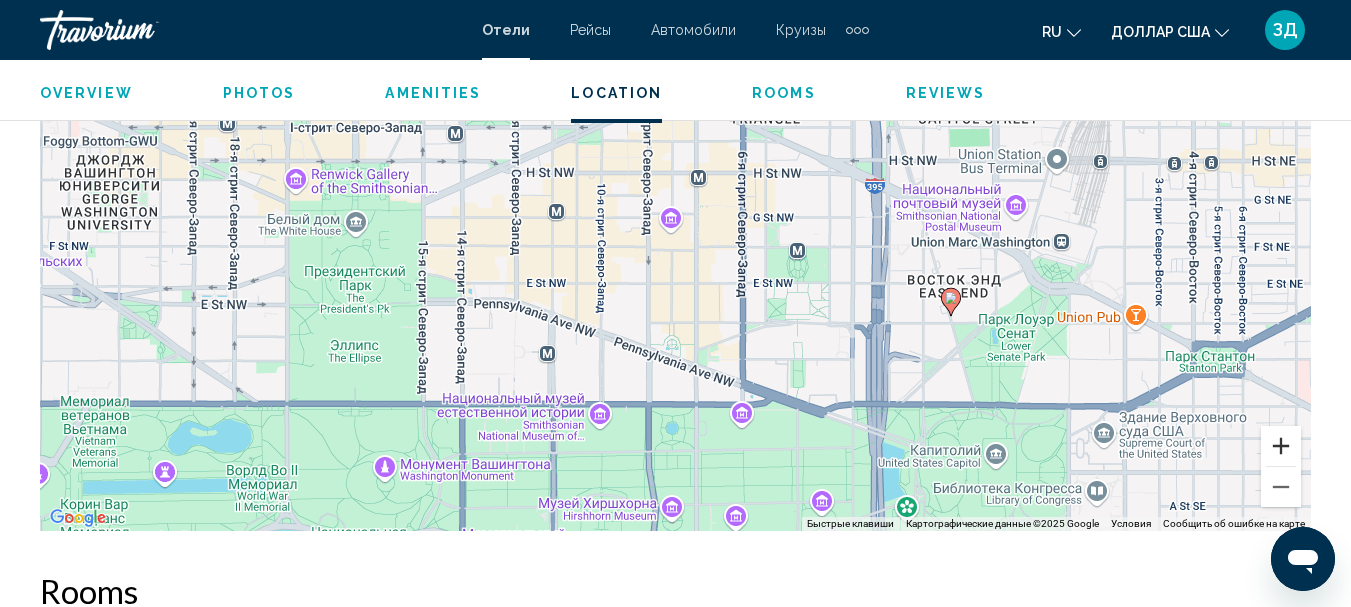 click at bounding box center [1281, 446] 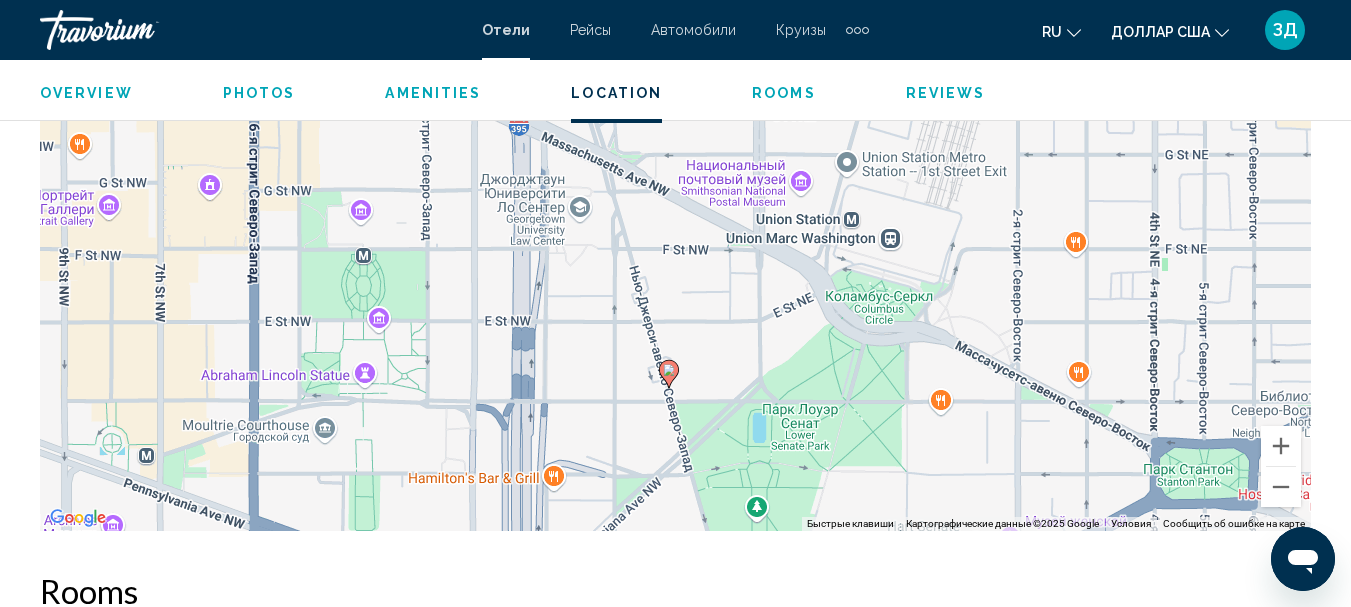 drag, startPoint x: 1214, startPoint y: 424, endPoint x: 653, endPoint y: 411, distance: 561.1506 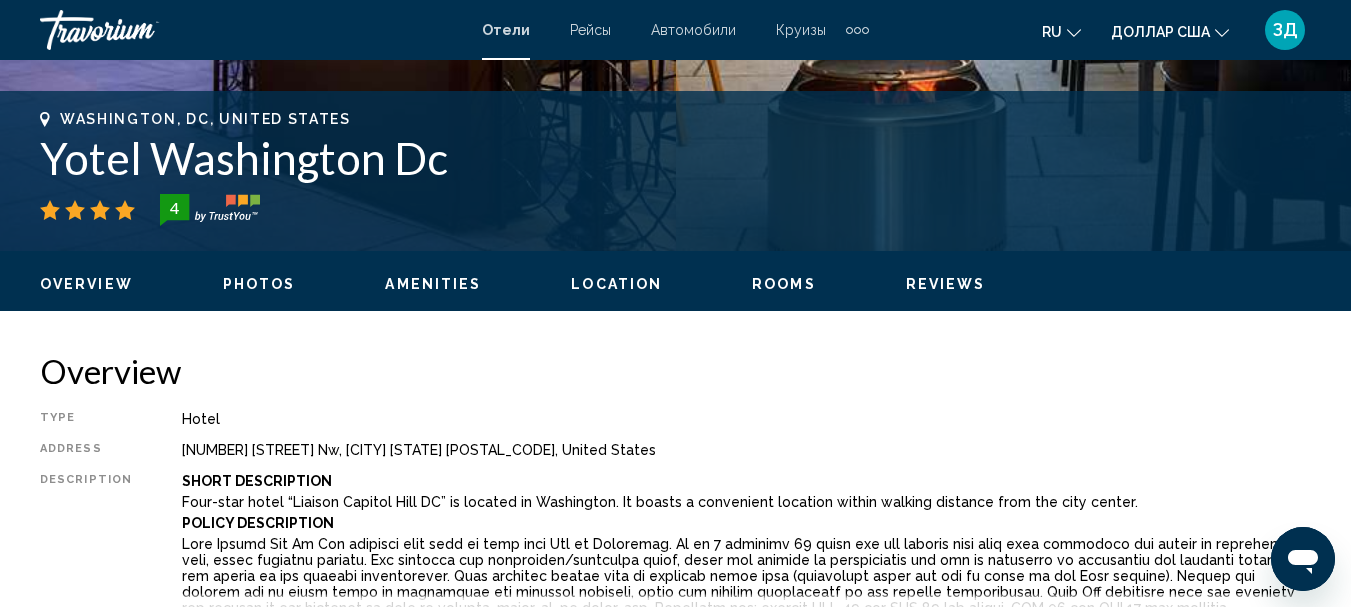 scroll, scrollTop: 831, scrollLeft: 0, axis: vertical 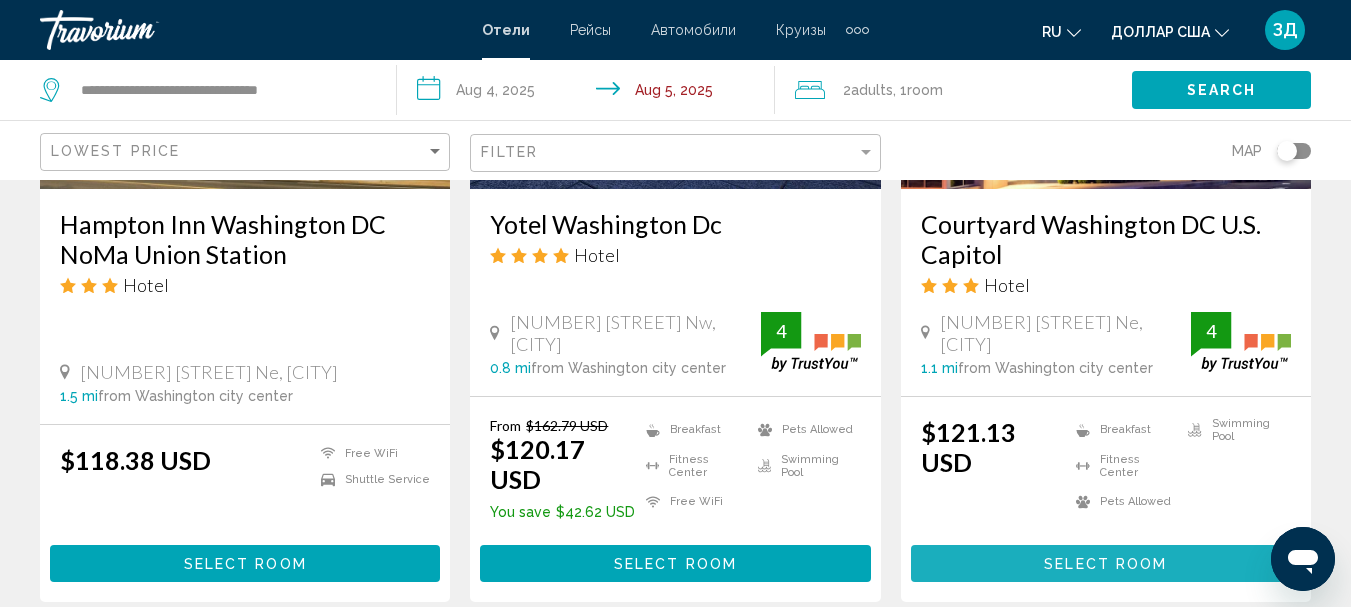 click on "Select Room" at bounding box center (1106, 563) 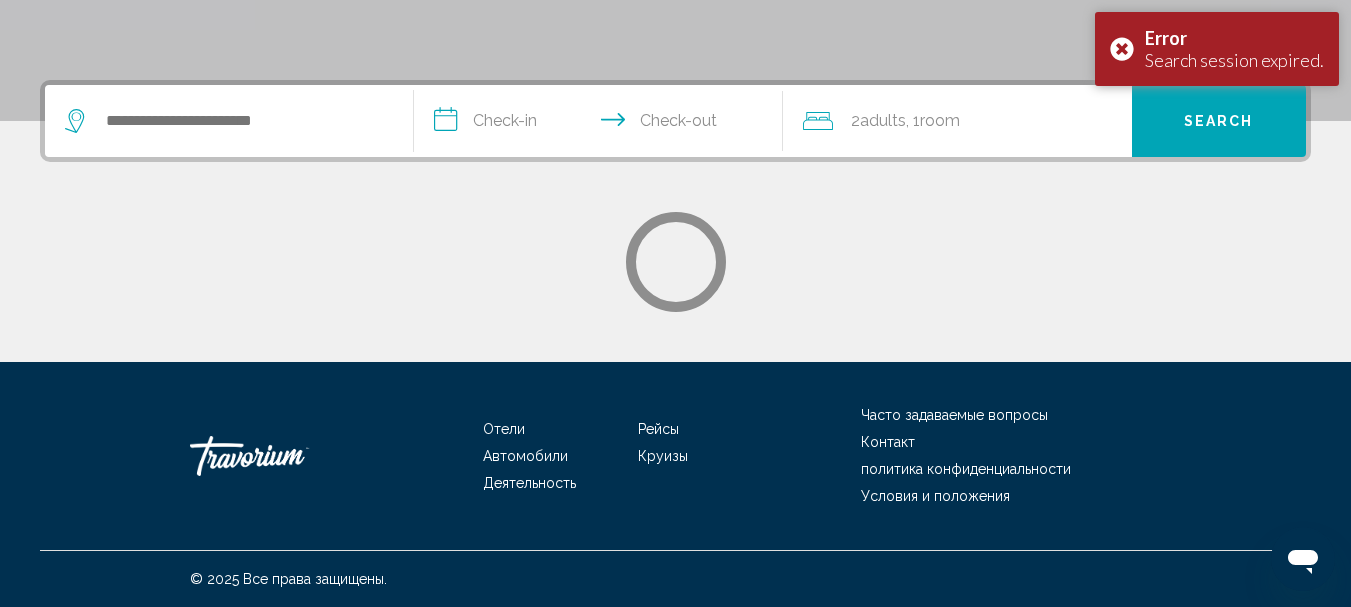 scroll, scrollTop: 0, scrollLeft: 0, axis: both 